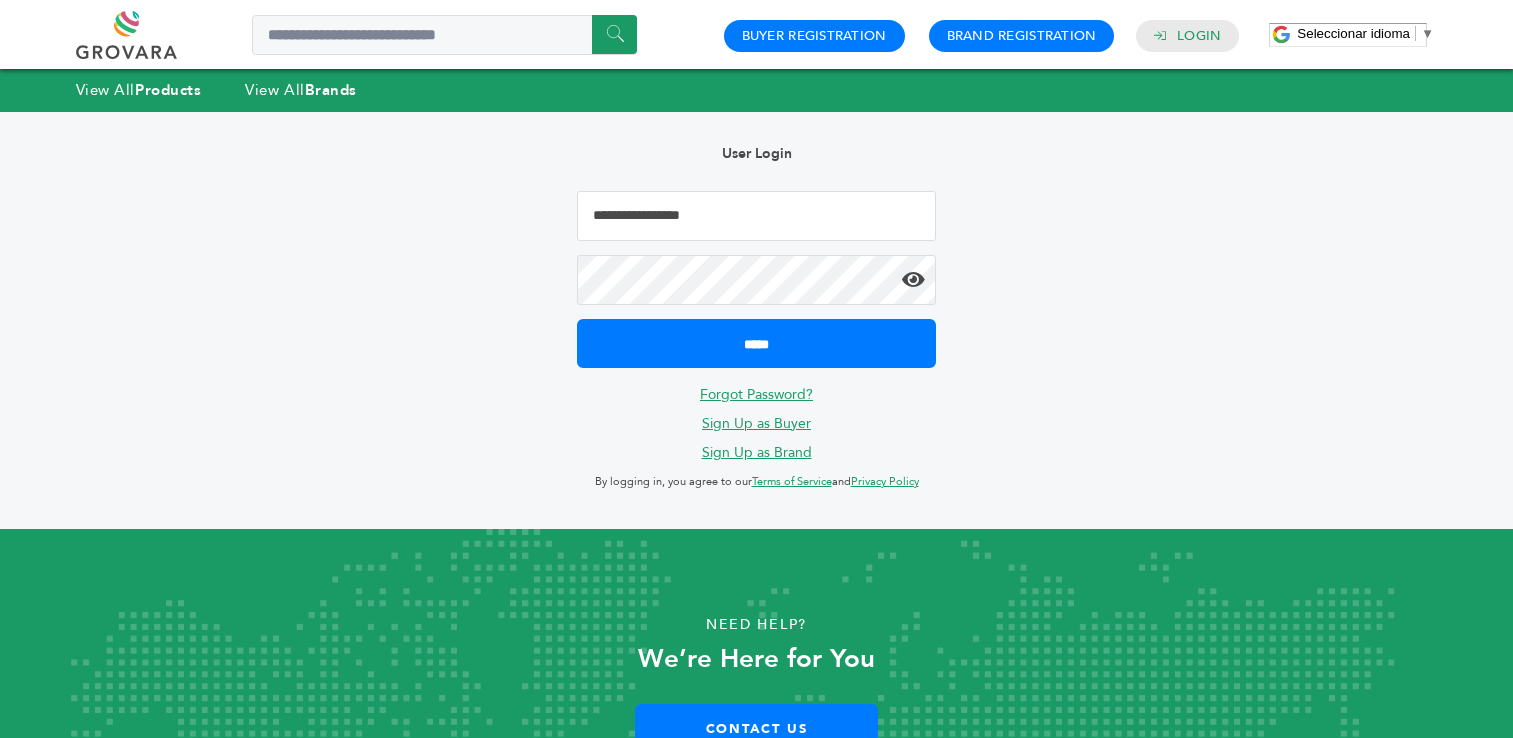 scroll, scrollTop: 0, scrollLeft: 0, axis: both 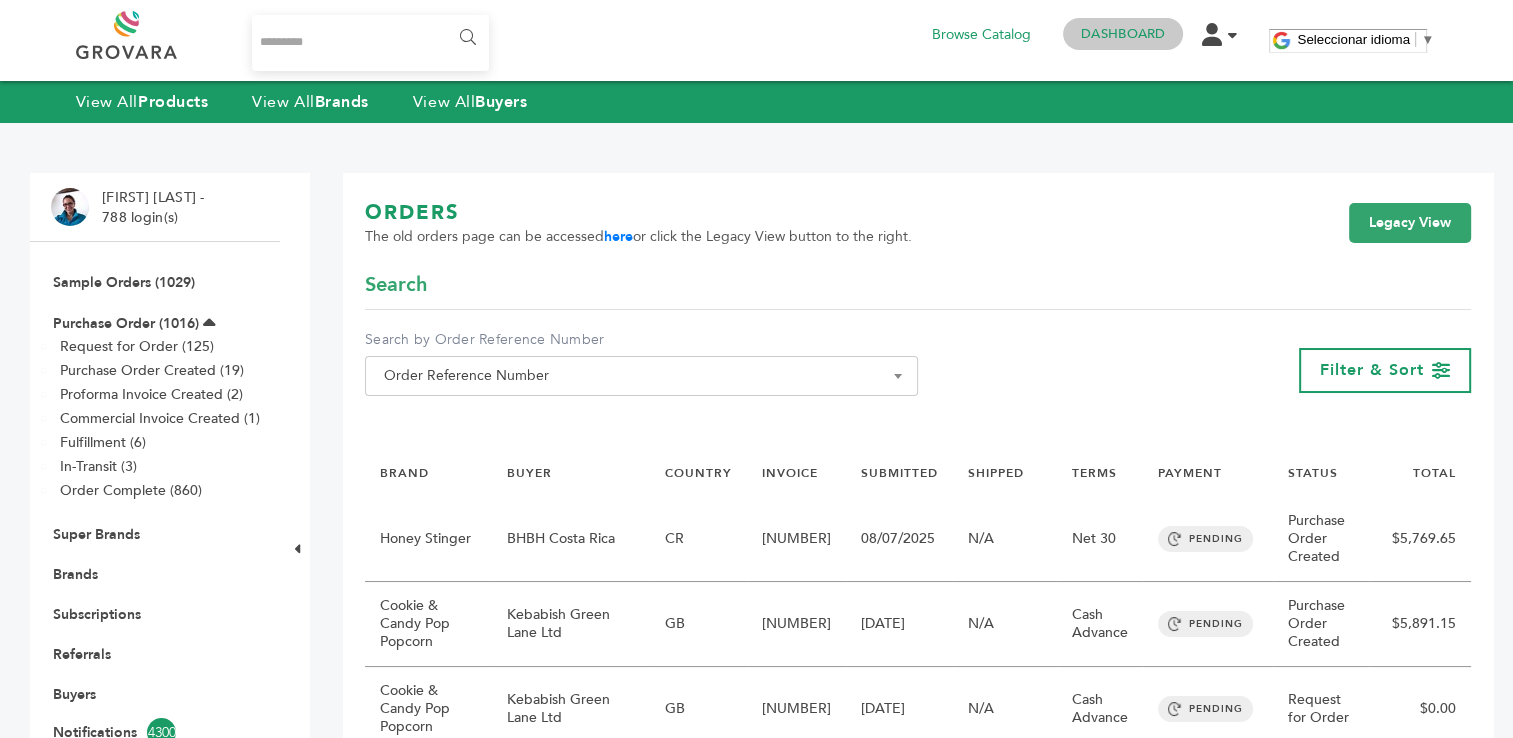 click on "Dashboard" at bounding box center [1123, 34] 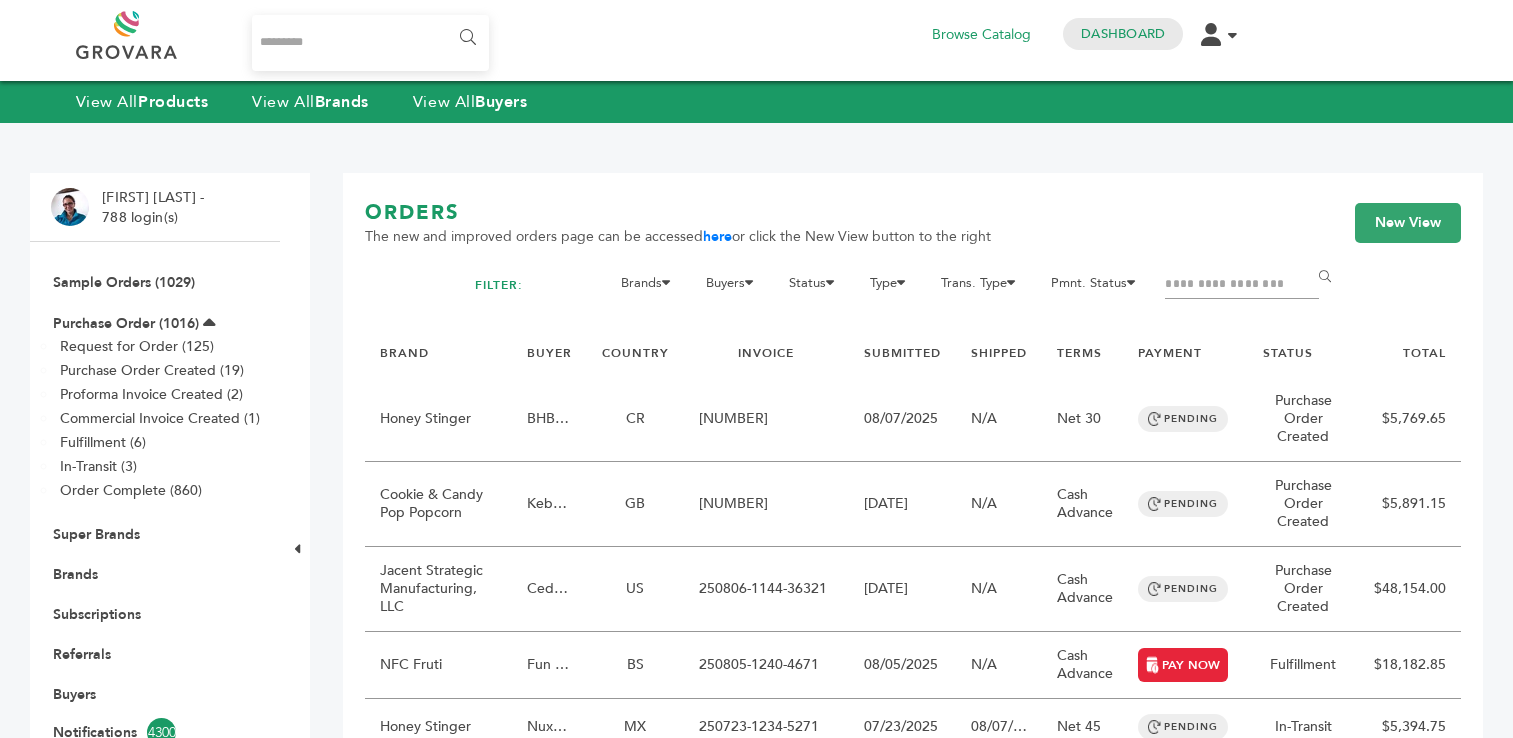 scroll, scrollTop: 0, scrollLeft: 0, axis: both 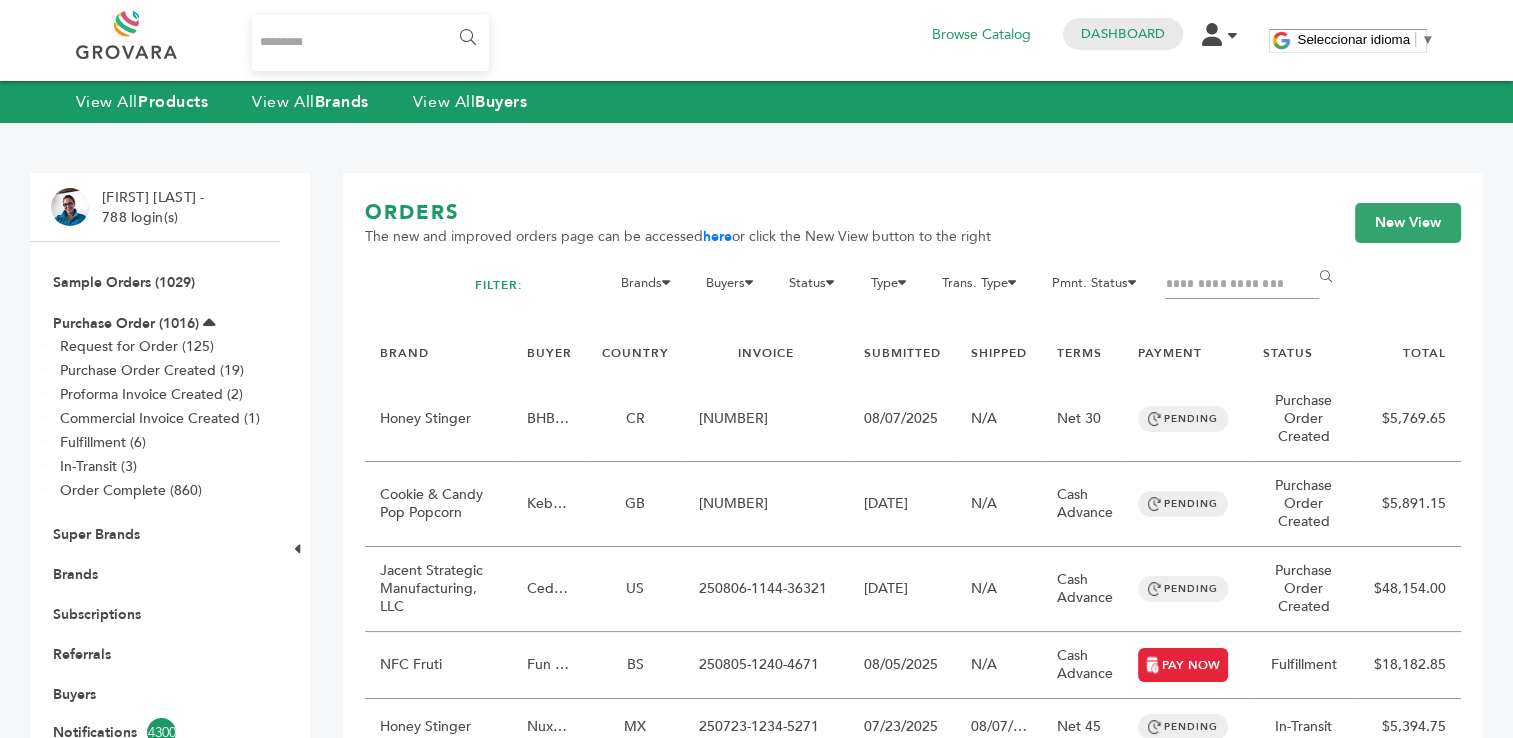 click at bounding box center (1242, 285) 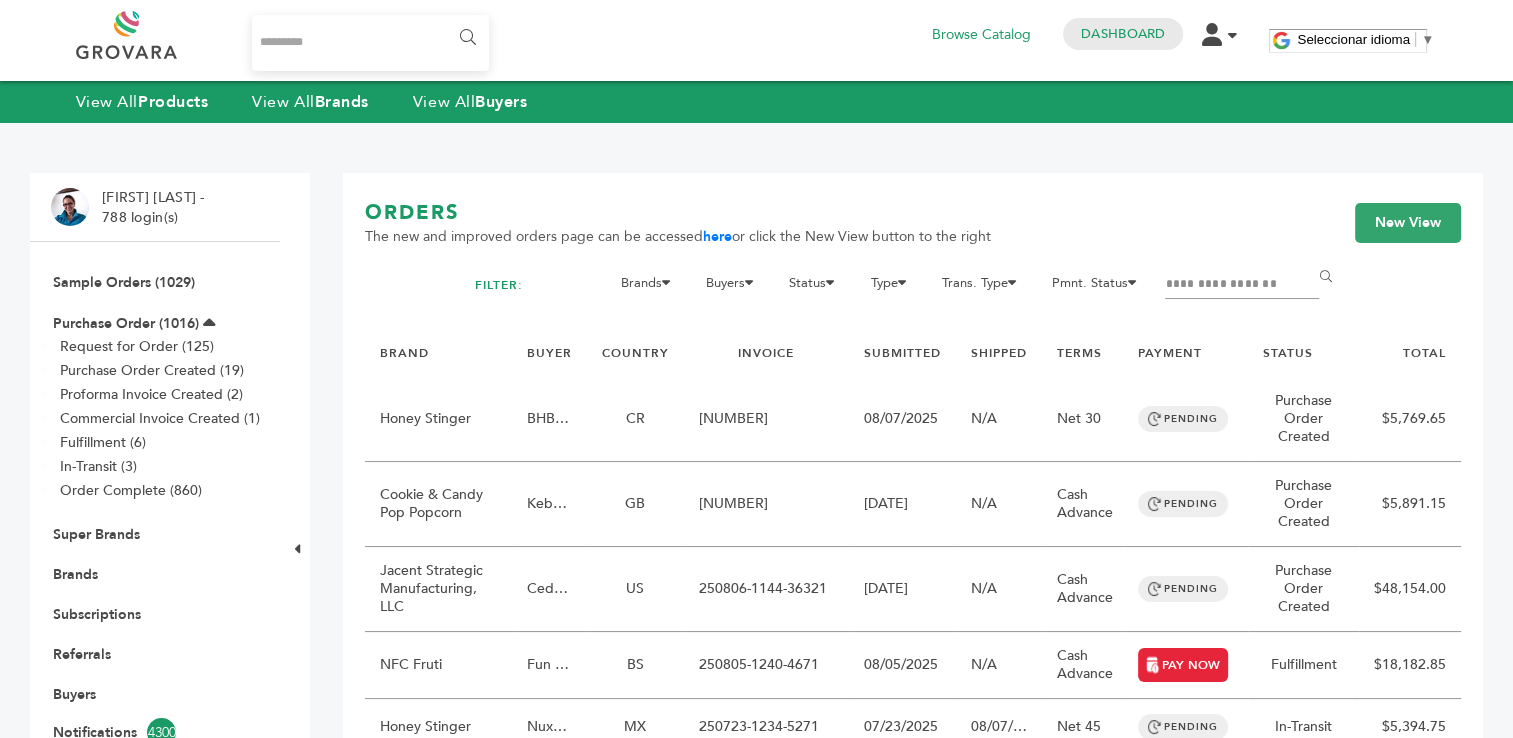 type on "**********" 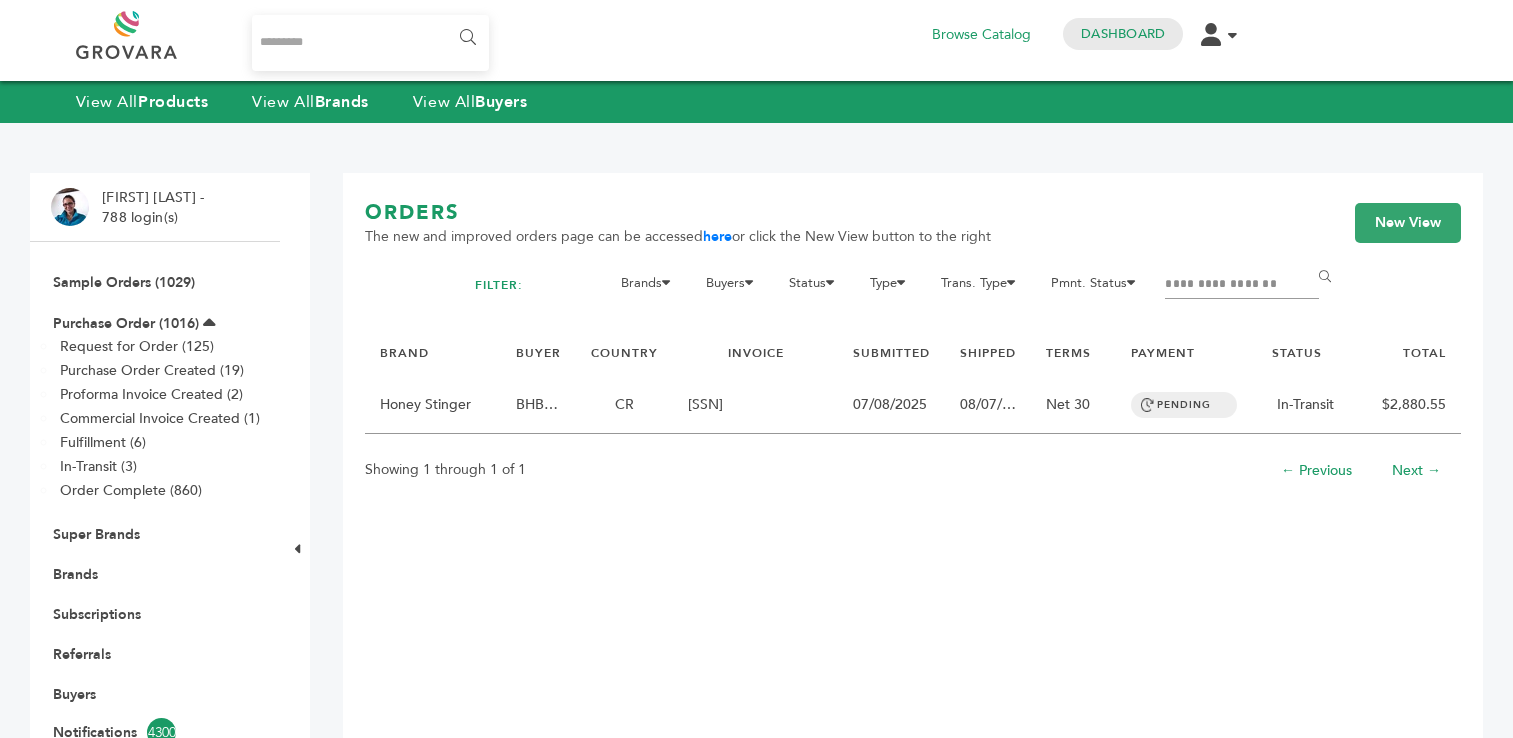 scroll, scrollTop: 0, scrollLeft: 0, axis: both 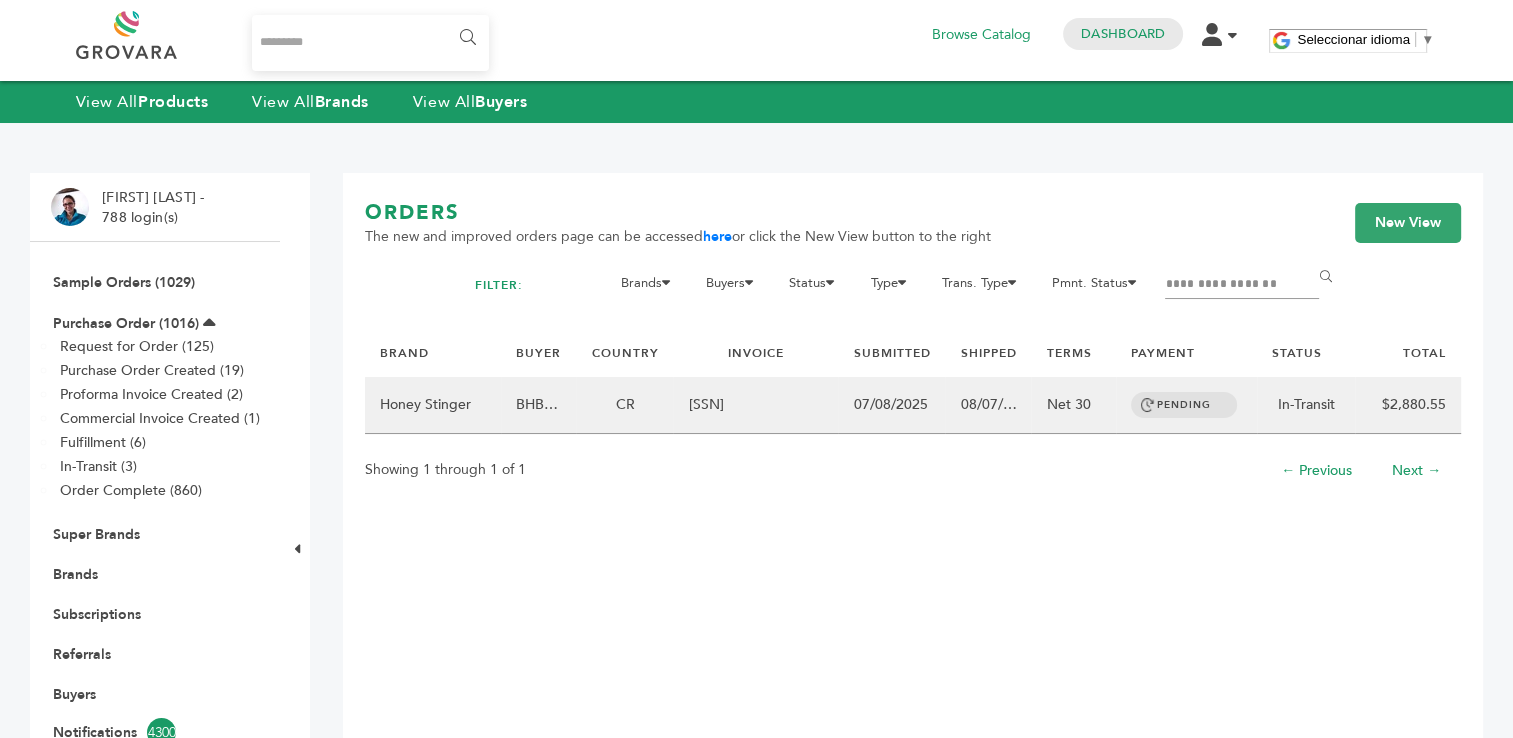click on "250708-1907-21111" at bounding box center (755, 405) 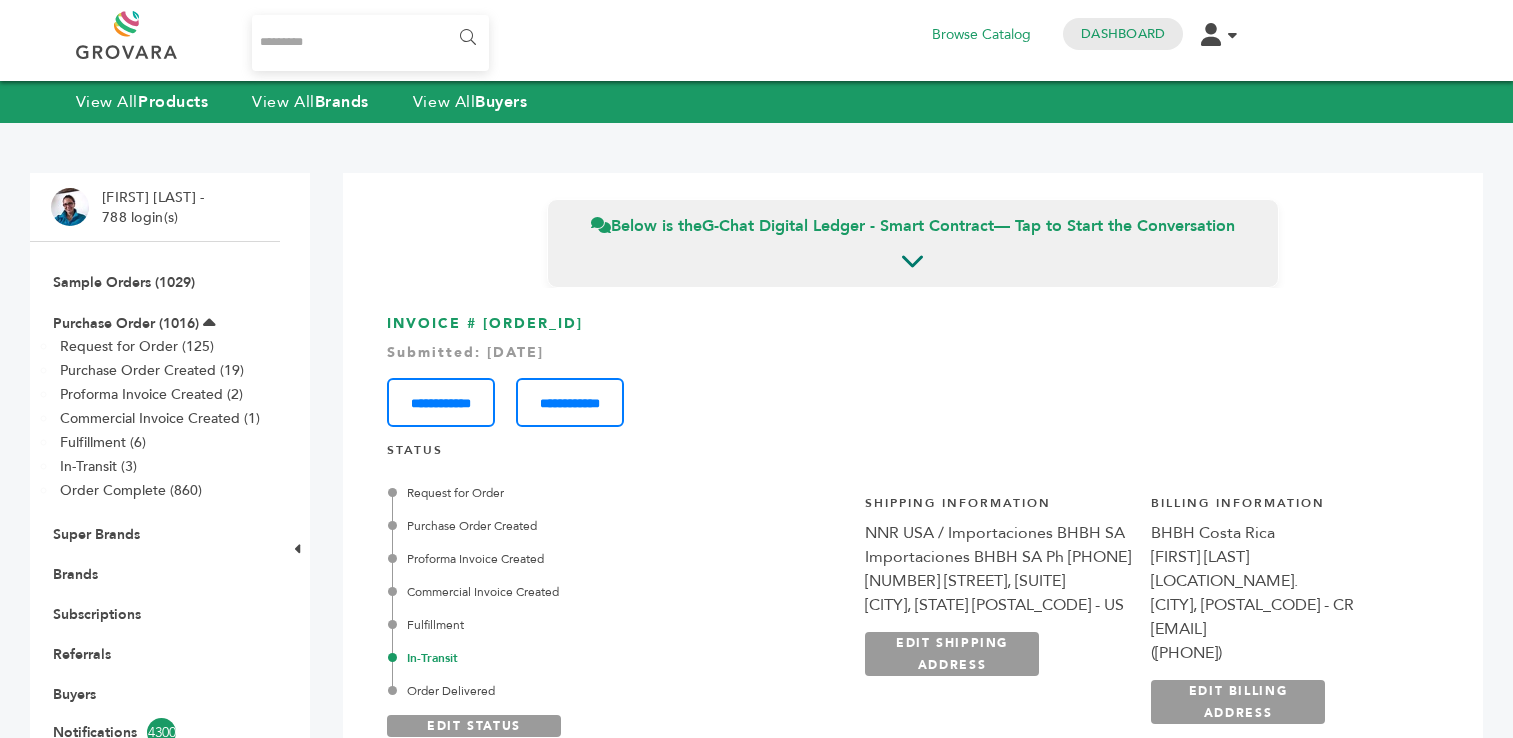 scroll, scrollTop: 0, scrollLeft: 0, axis: both 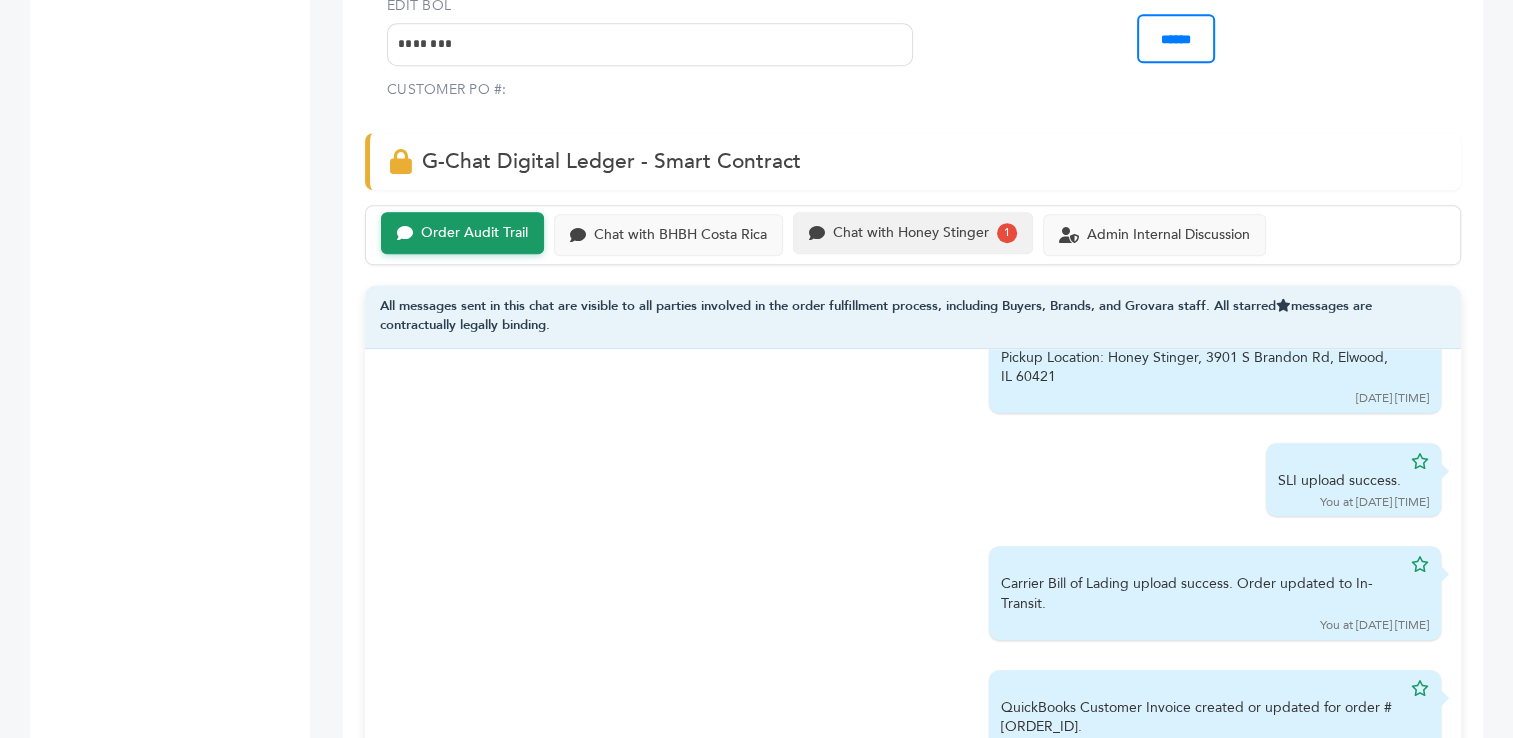 click on "Chat with Honey Stinger" at bounding box center (911, 233) 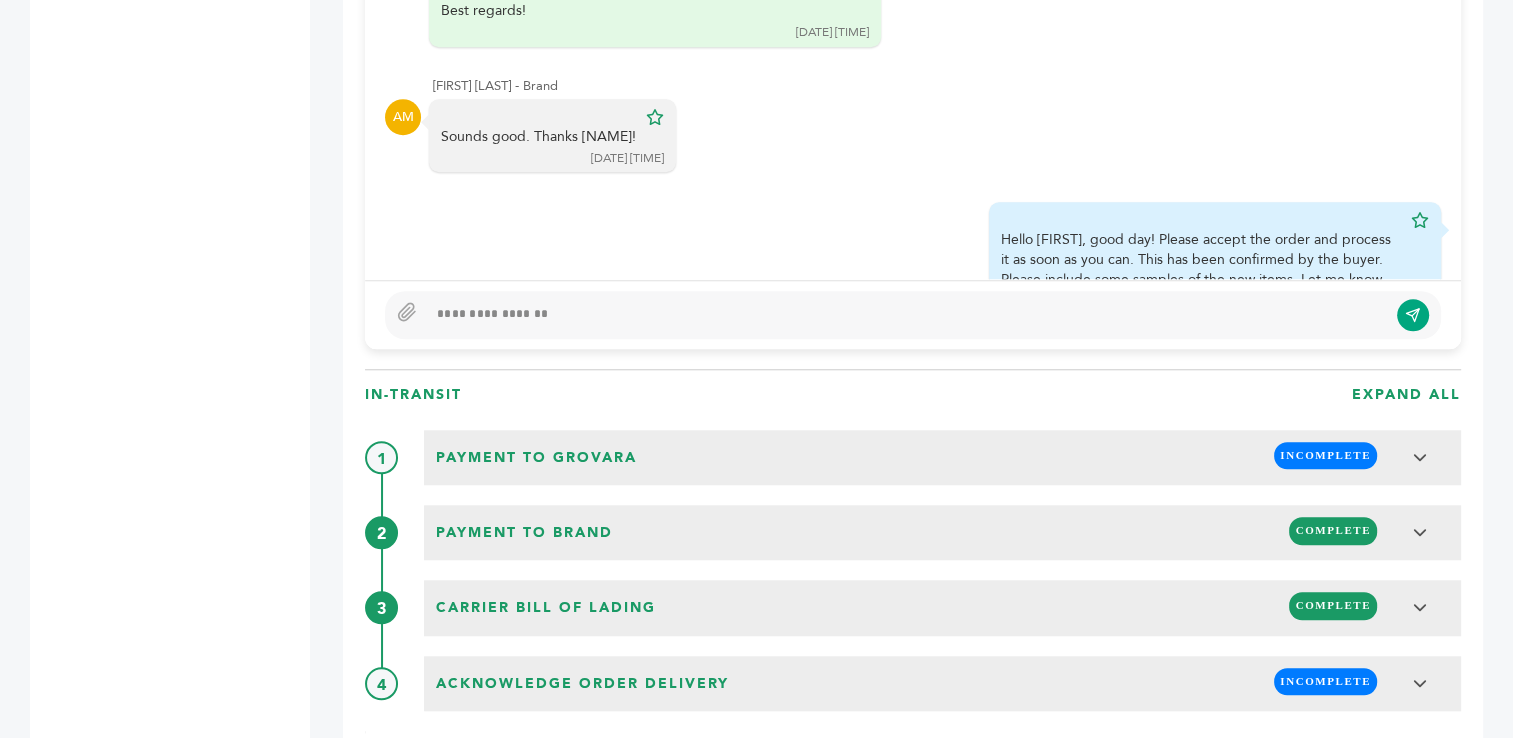 scroll, scrollTop: 1799, scrollLeft: 0, axis: vertical 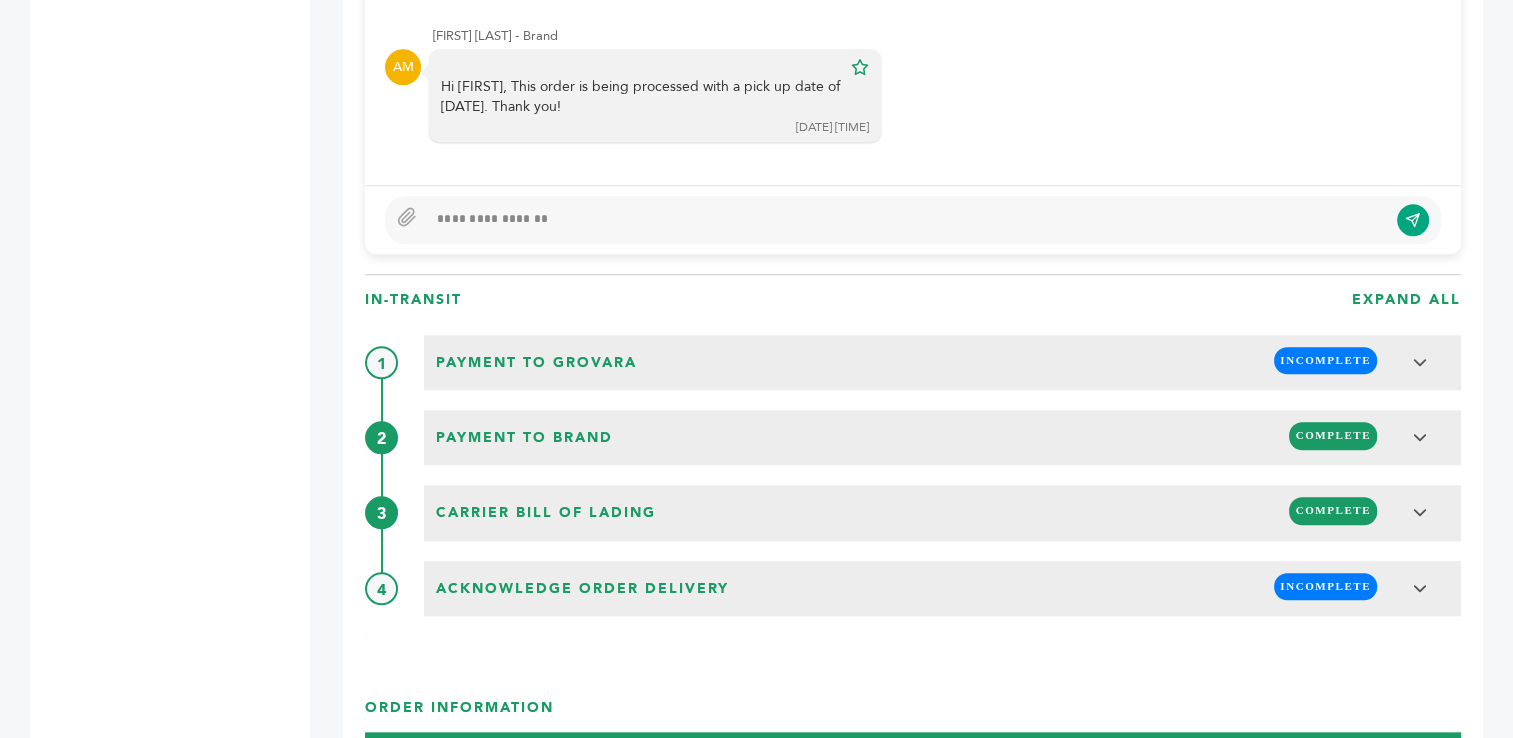 click at bounding box center (907, 220) 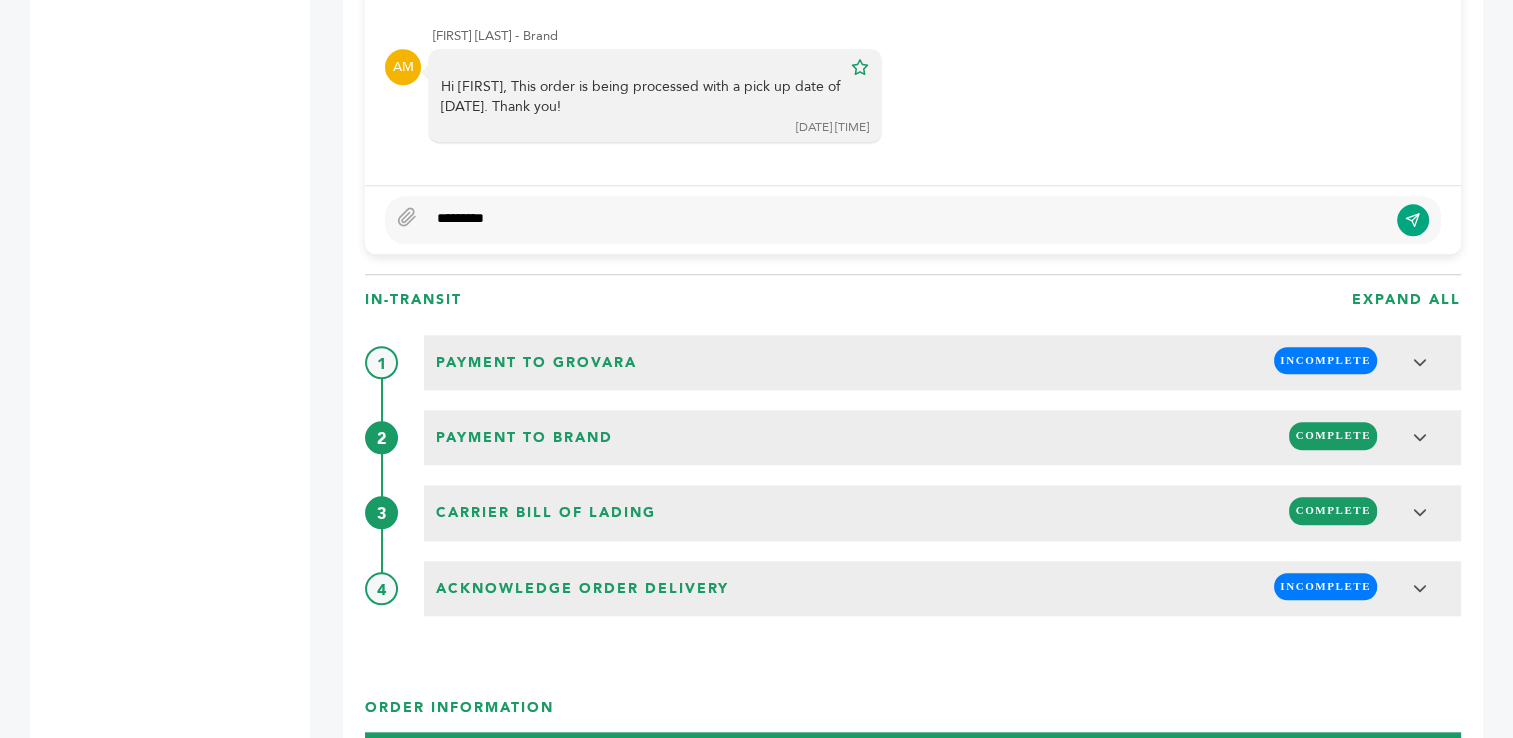 type on "**********" 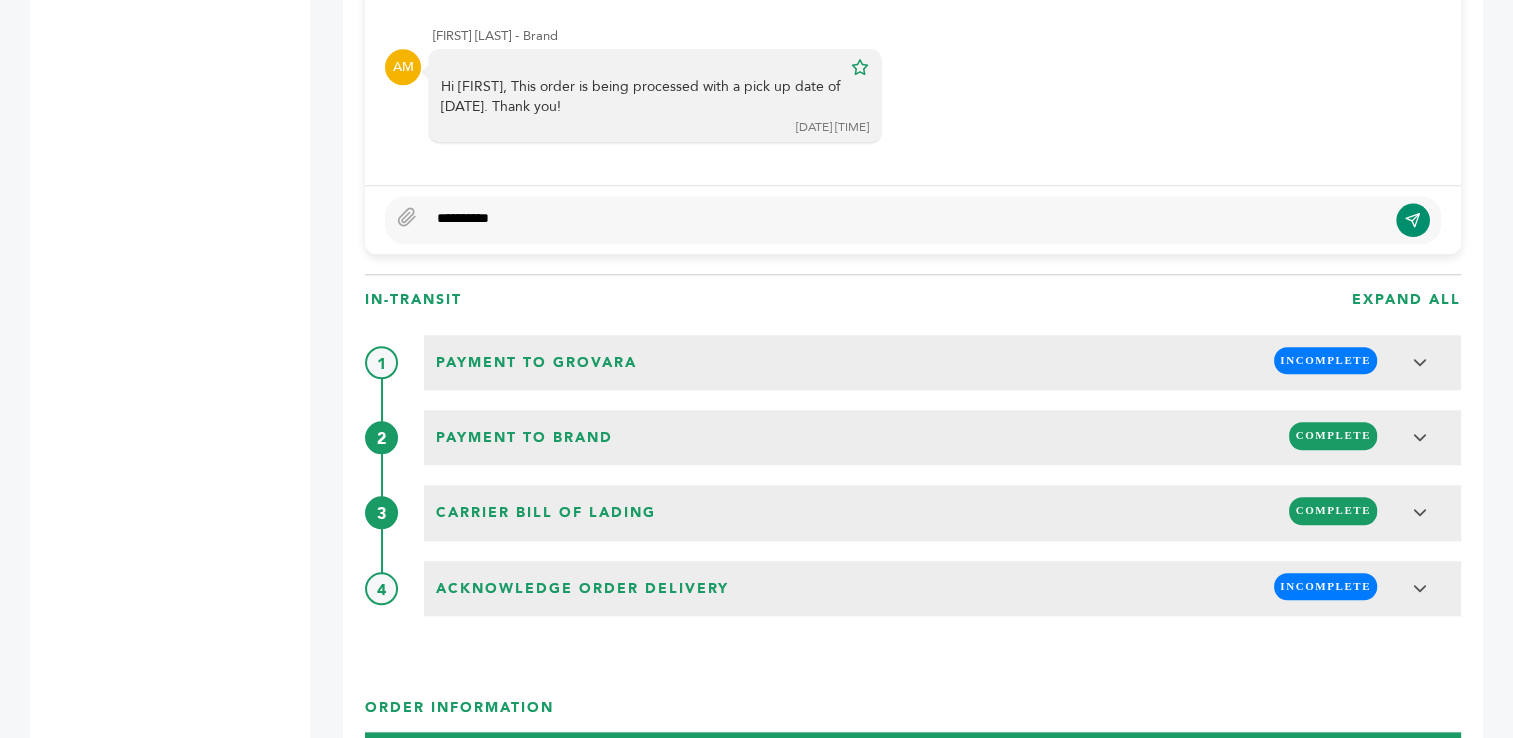 click 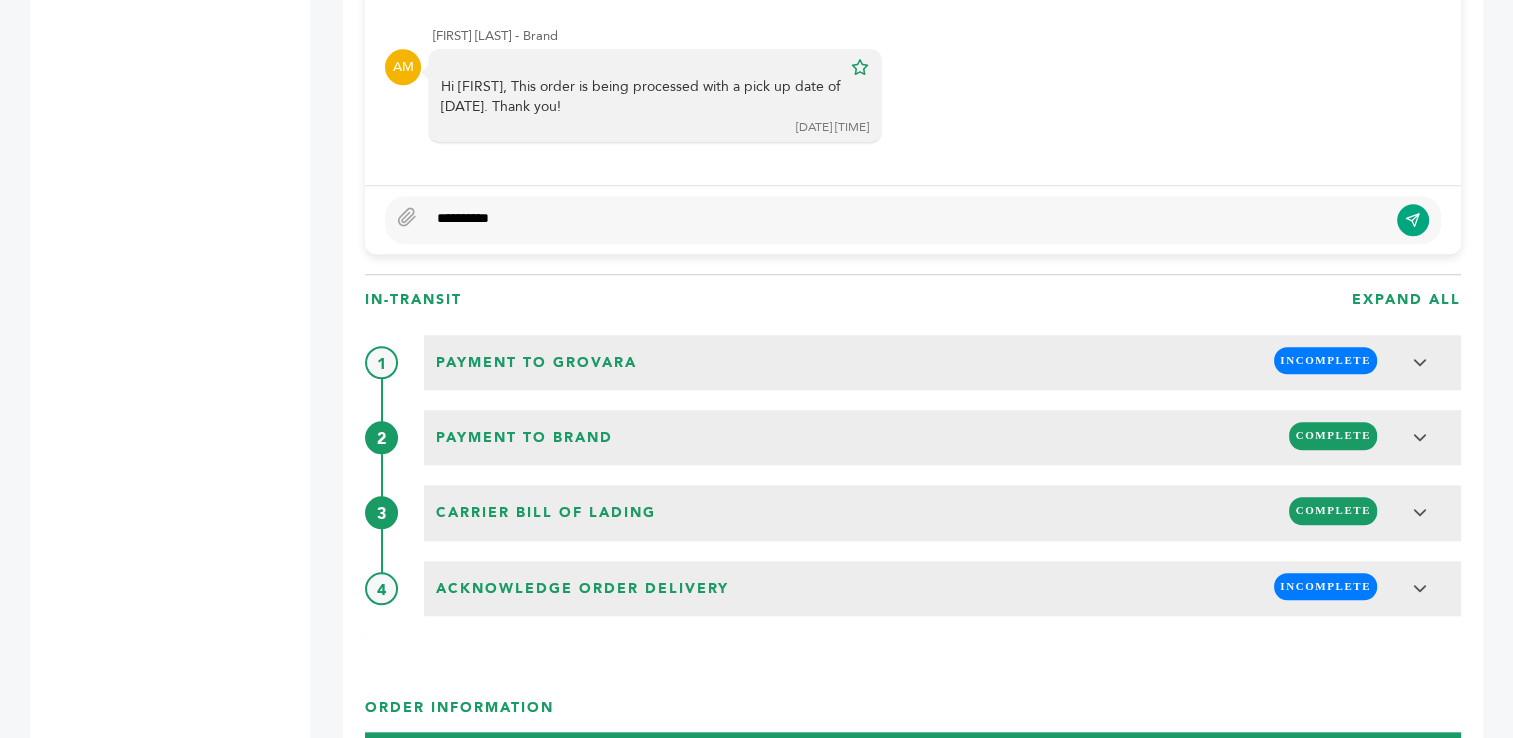 type 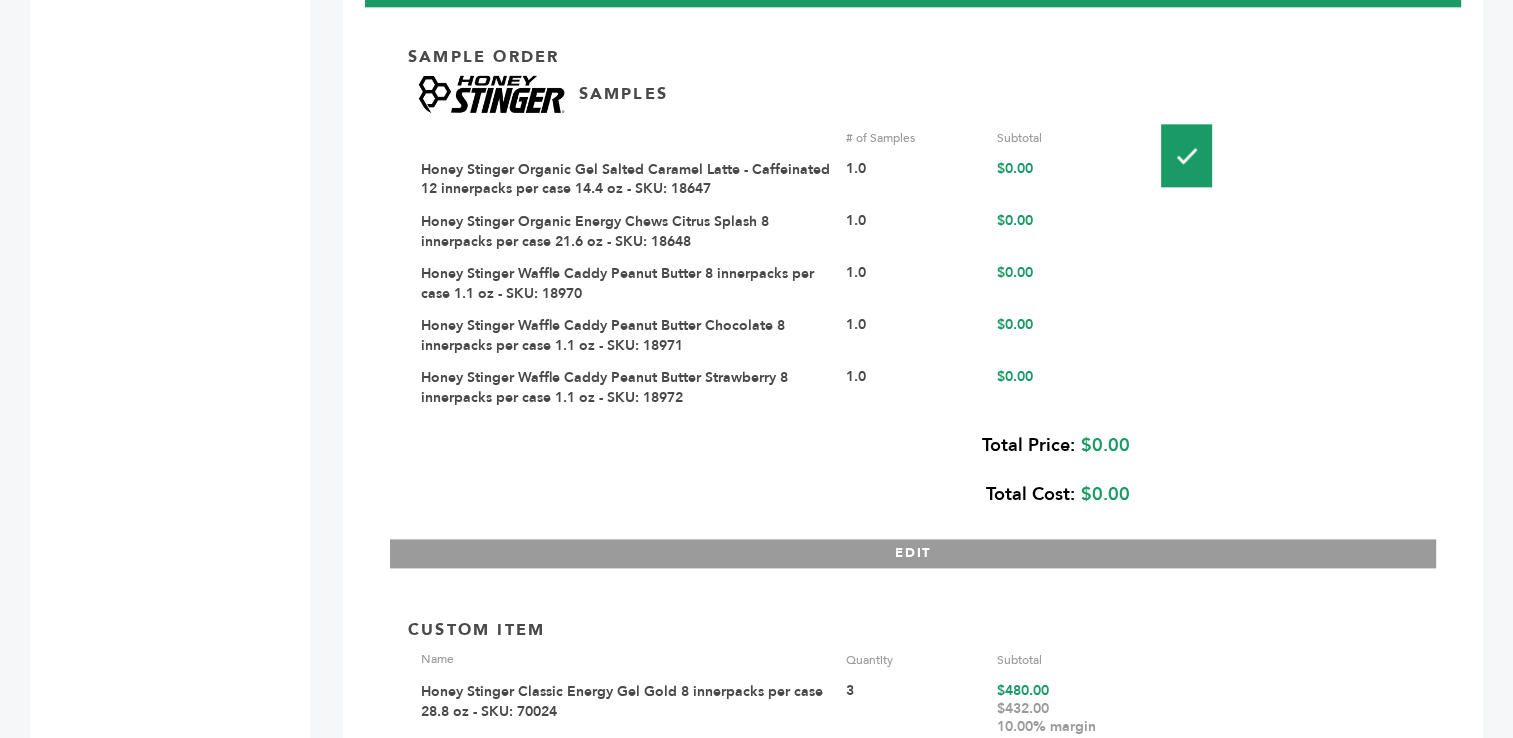 scroll, scrollTop: 2500, scrollLeft: 0, axis: vertical 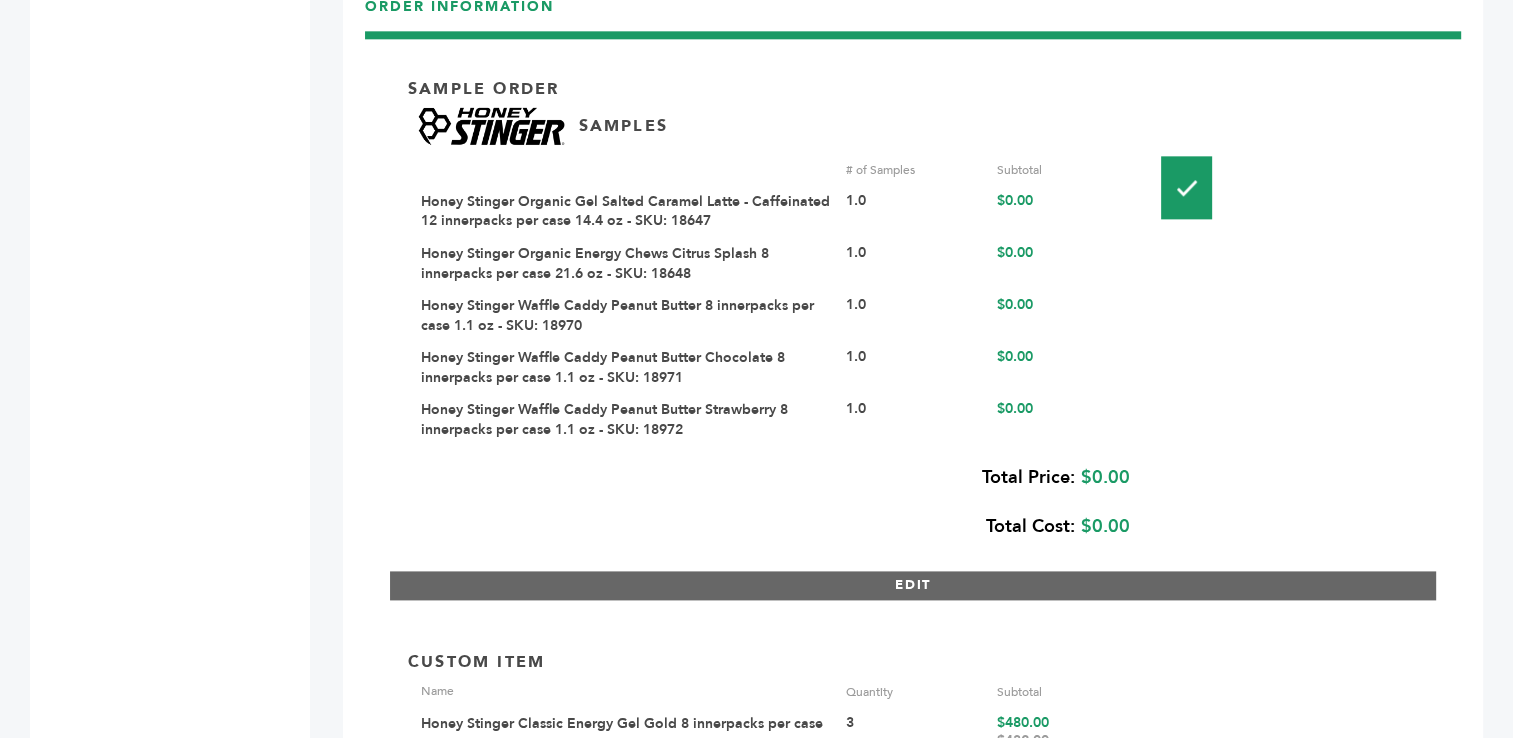 click on "EDIT" at bounding box center (913, 585) 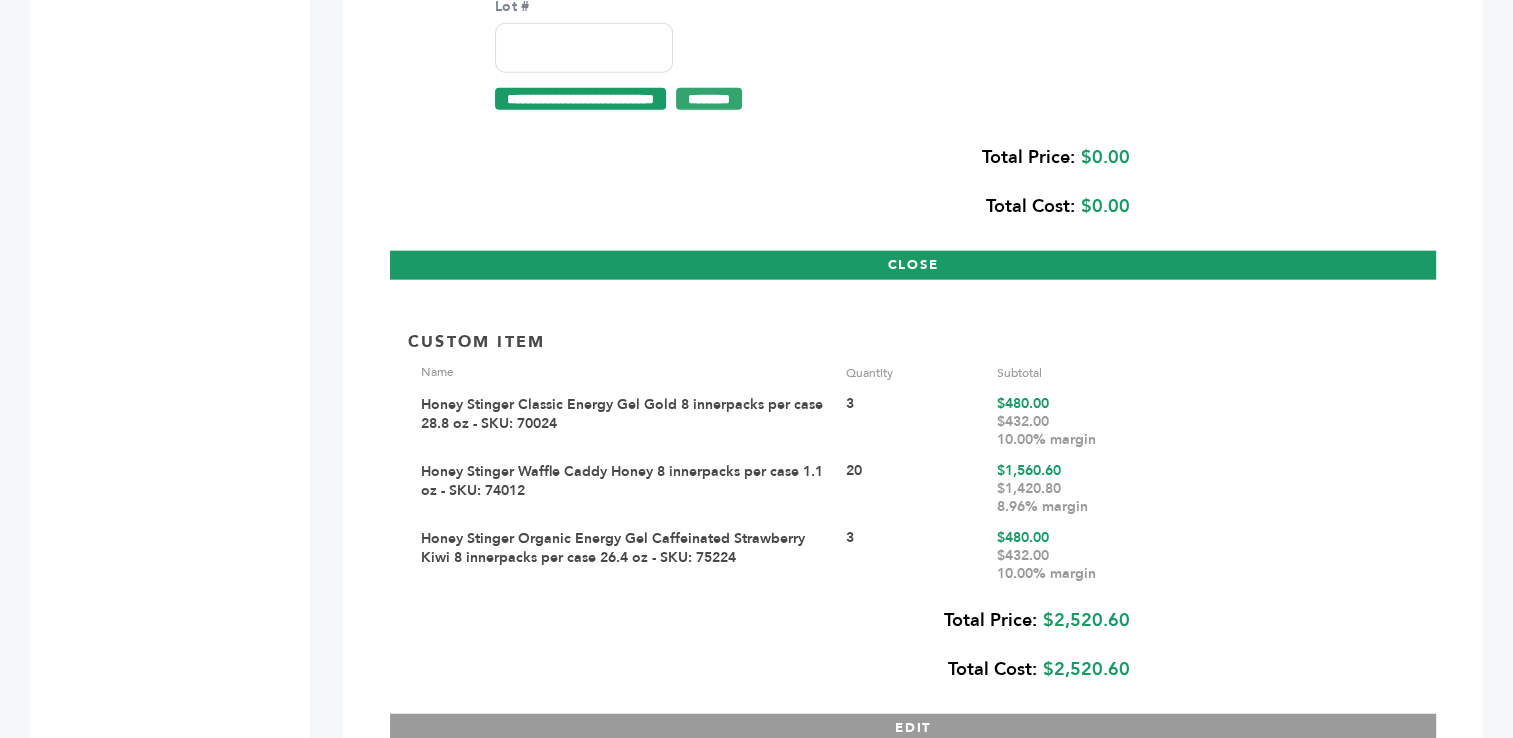 scroll, scrollTop: 4805, scrollLeft: 0, axis: vertical 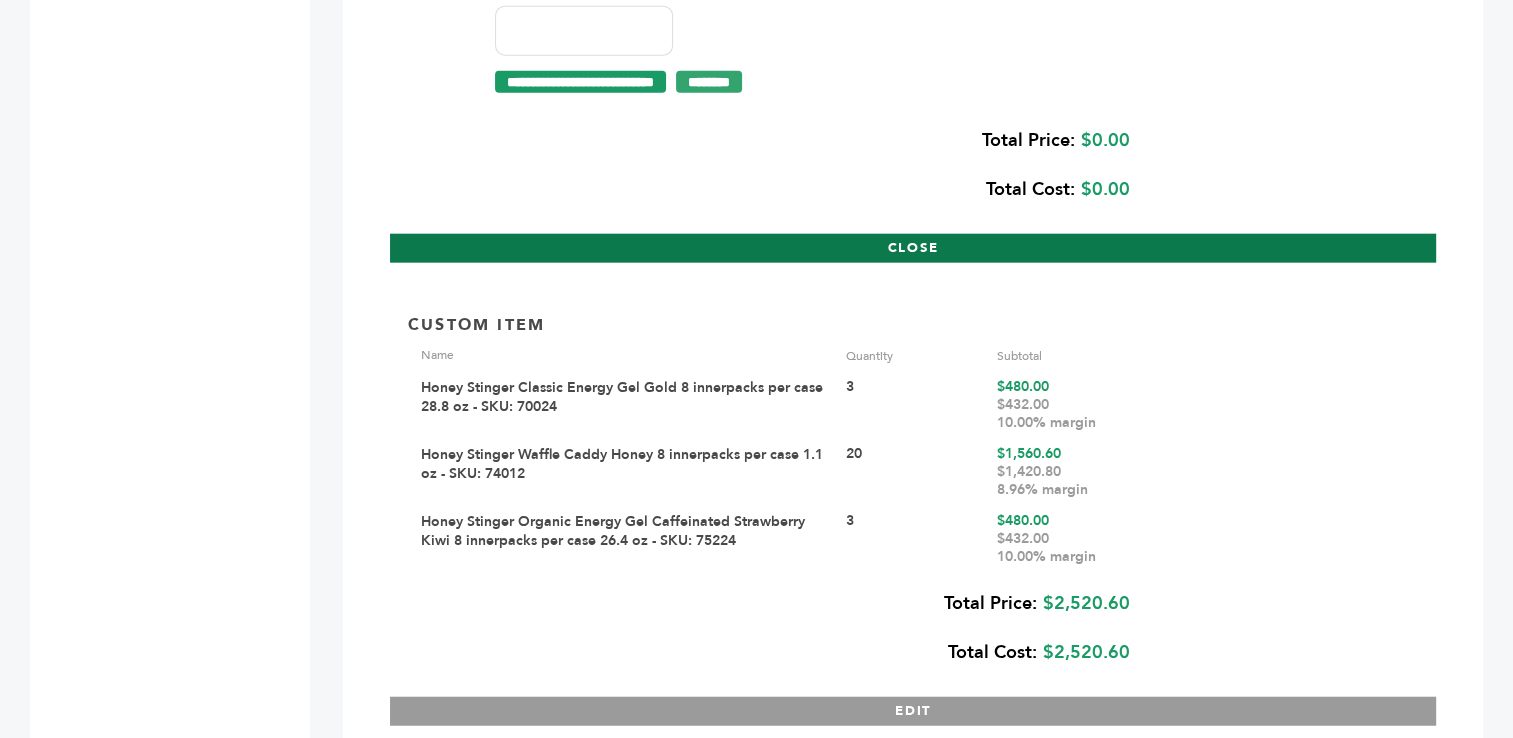 click on "CLOSE" at bounding box center [913, 248] 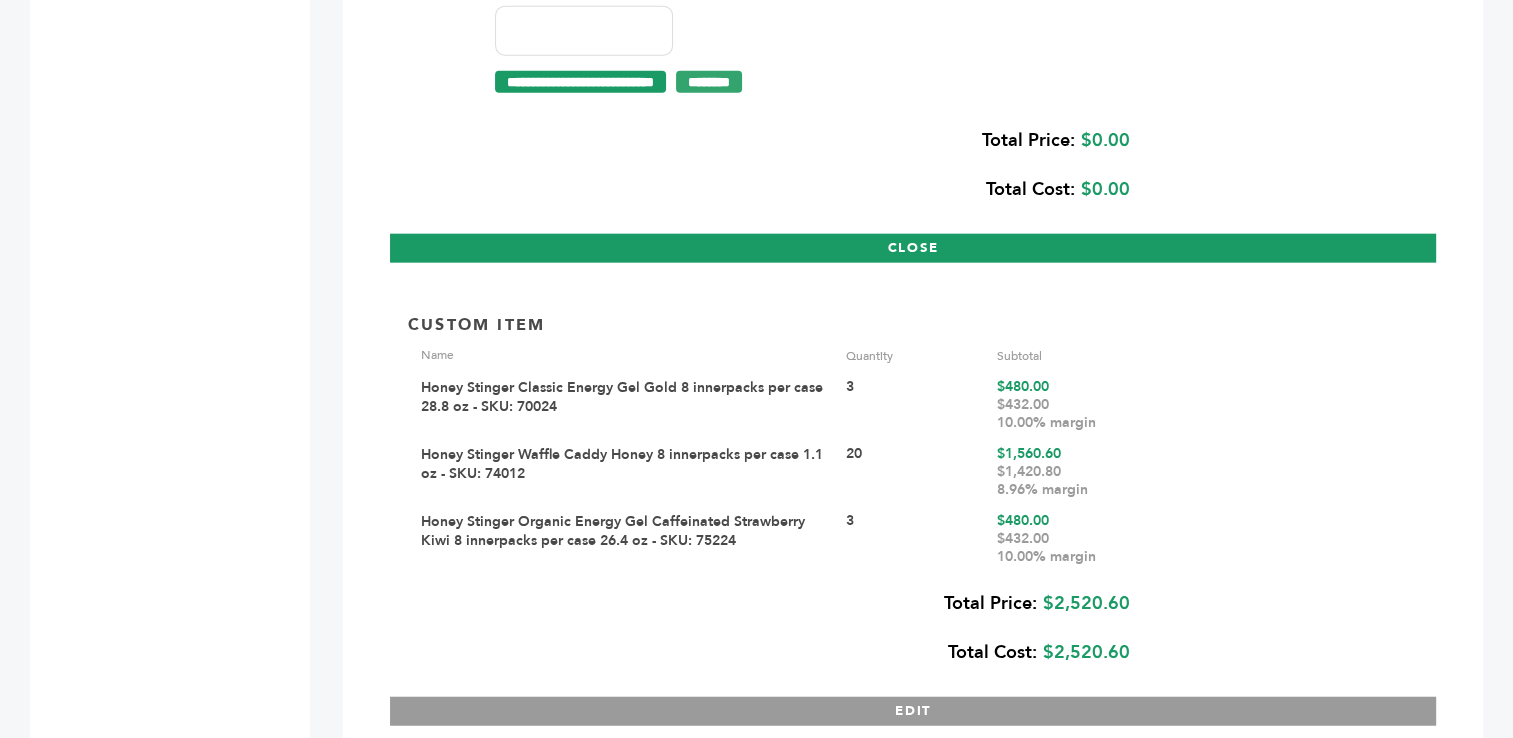 scroll, scrollTop: 4741, scrollLeft: 0, axis: vertical 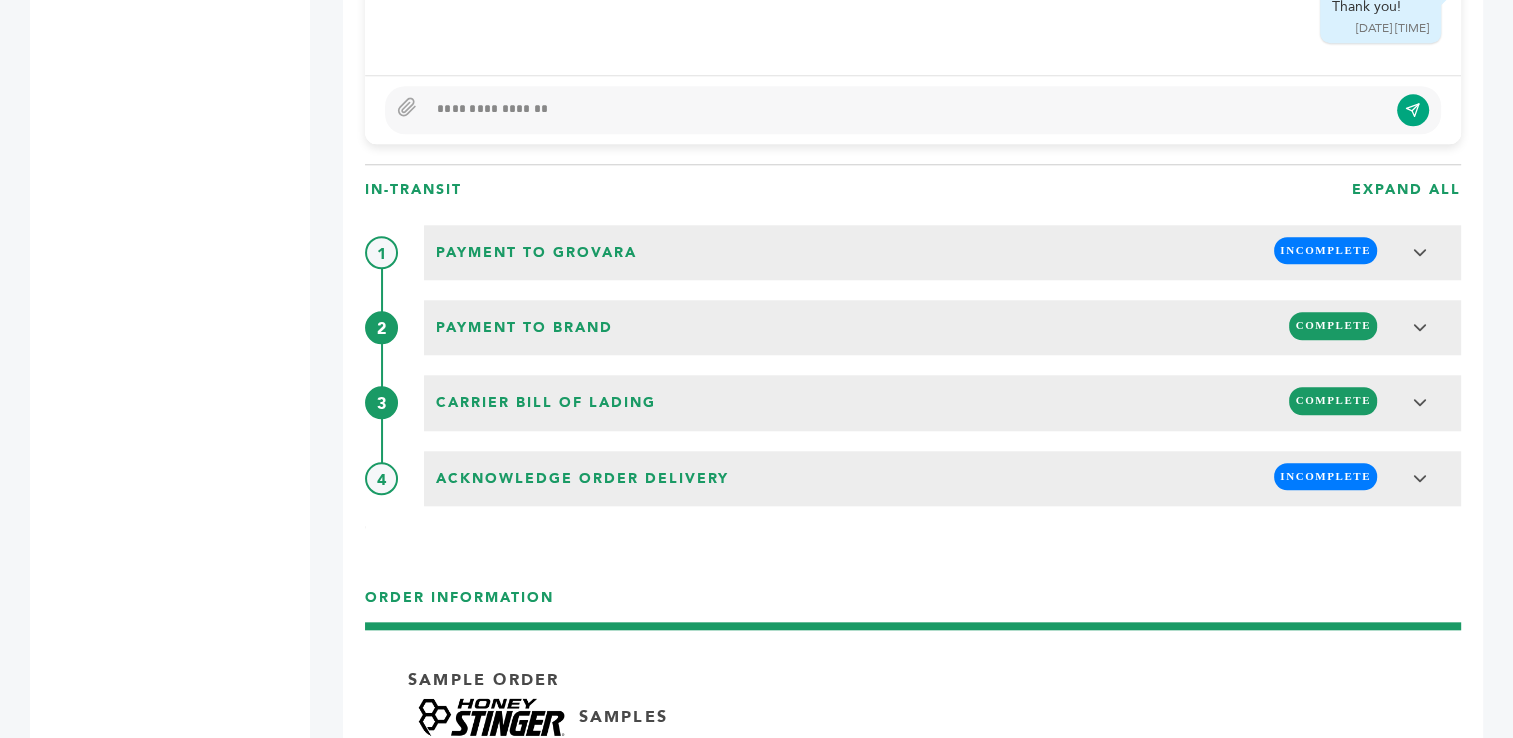 click on "EXPAND ALL" at bounding box center (1406, 190) 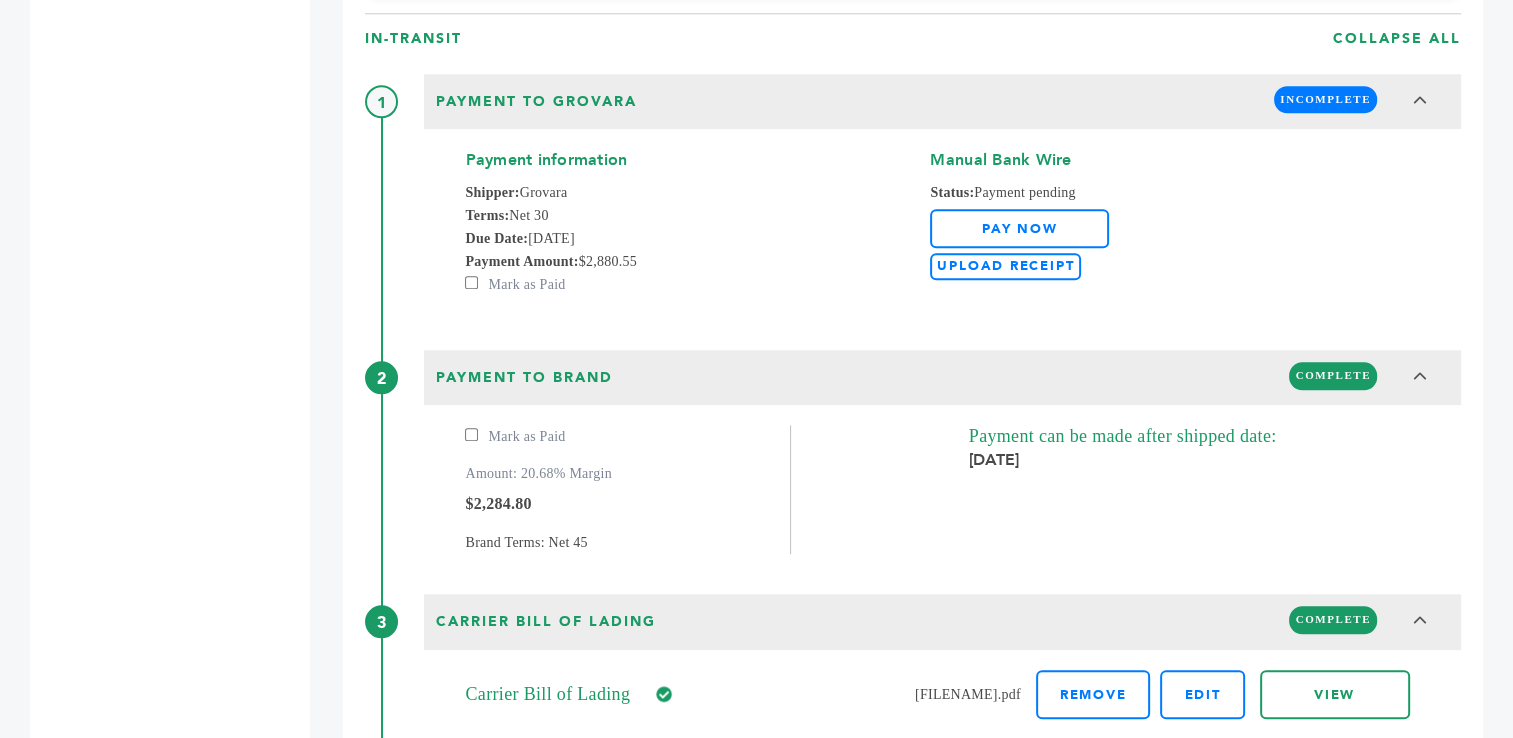 scroll, scrollTop: 1927, scrollLeft: 0, axis: vertical 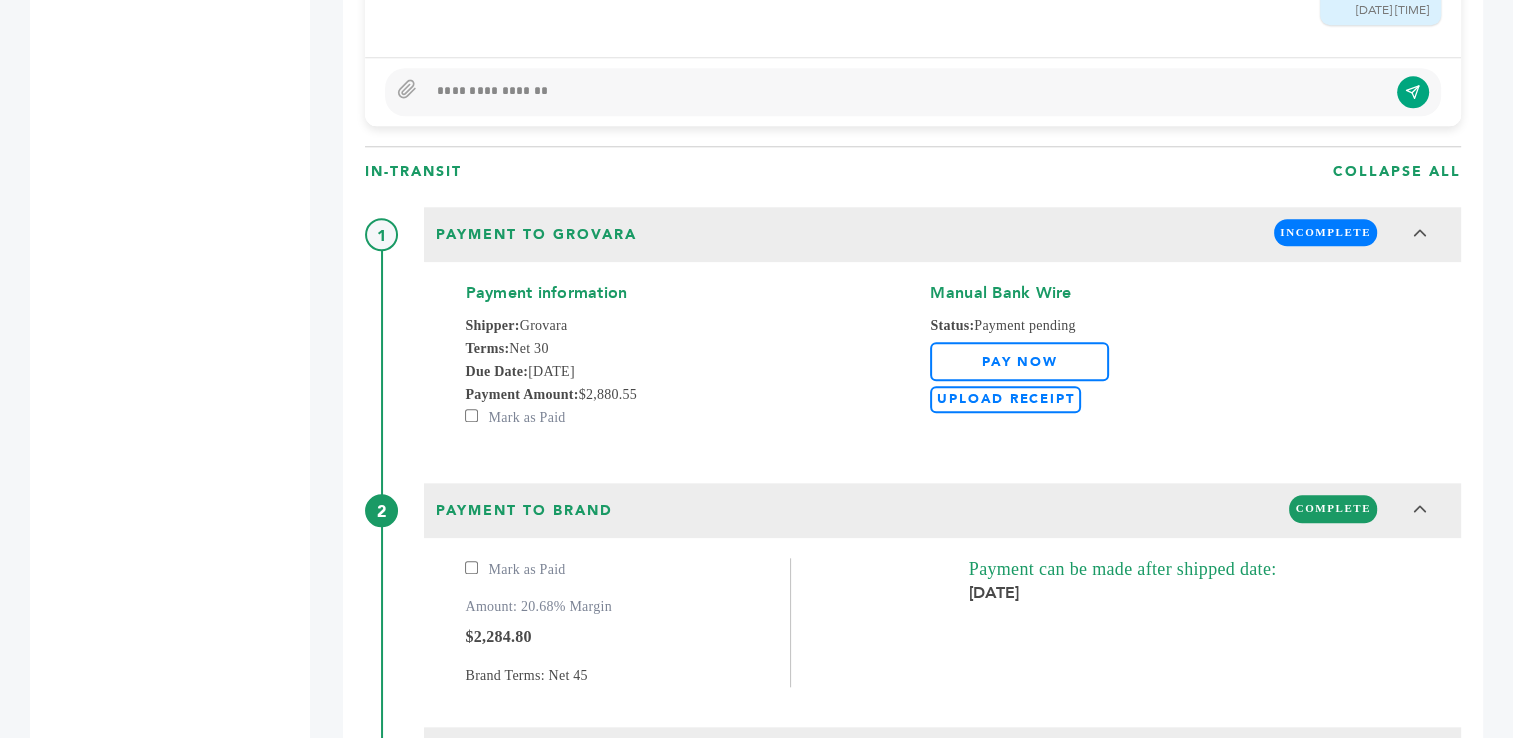 click on "COLLAPSE ALL" at bounding box center (1397, 172) 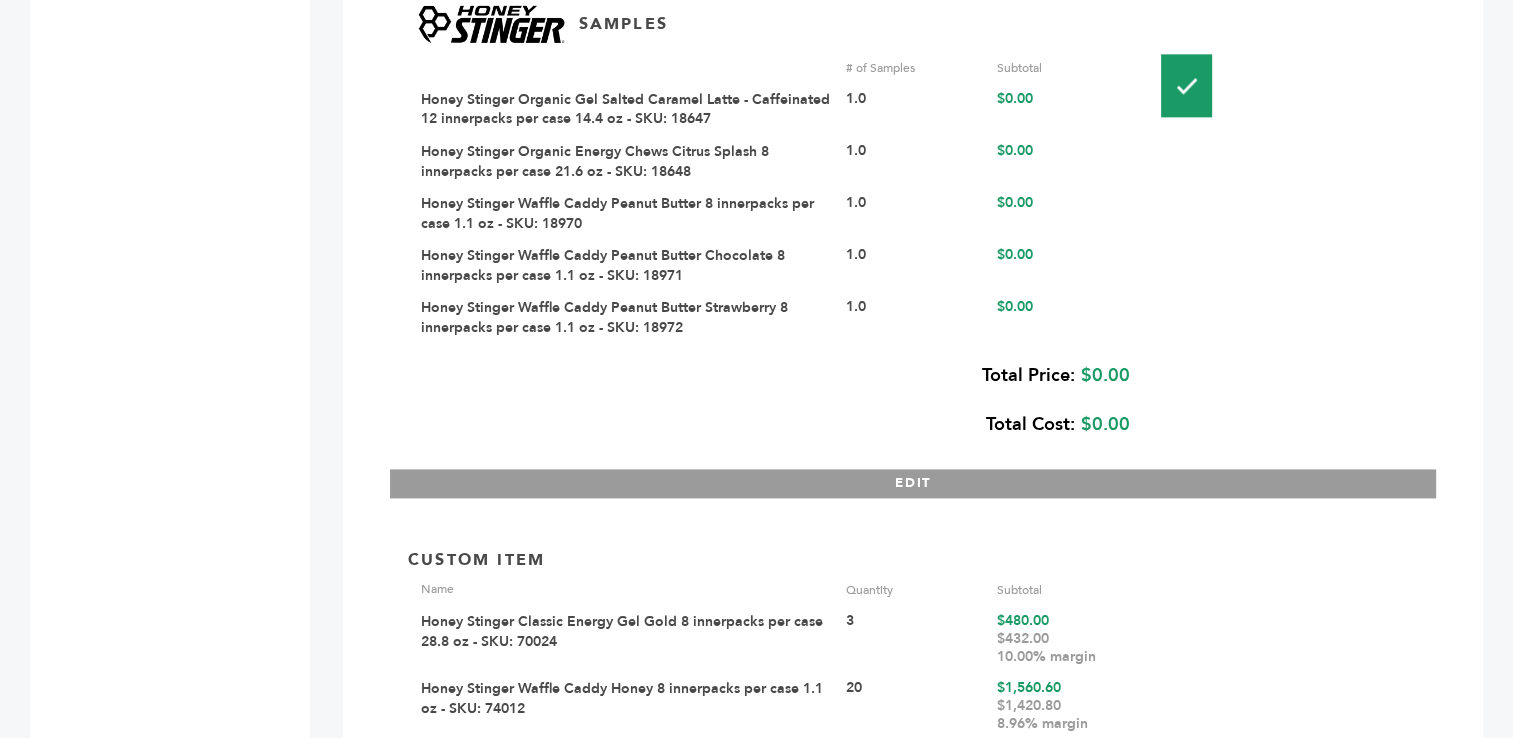 scroll, scrollTop: 2621, scrollLeft: 0, axis: vertical 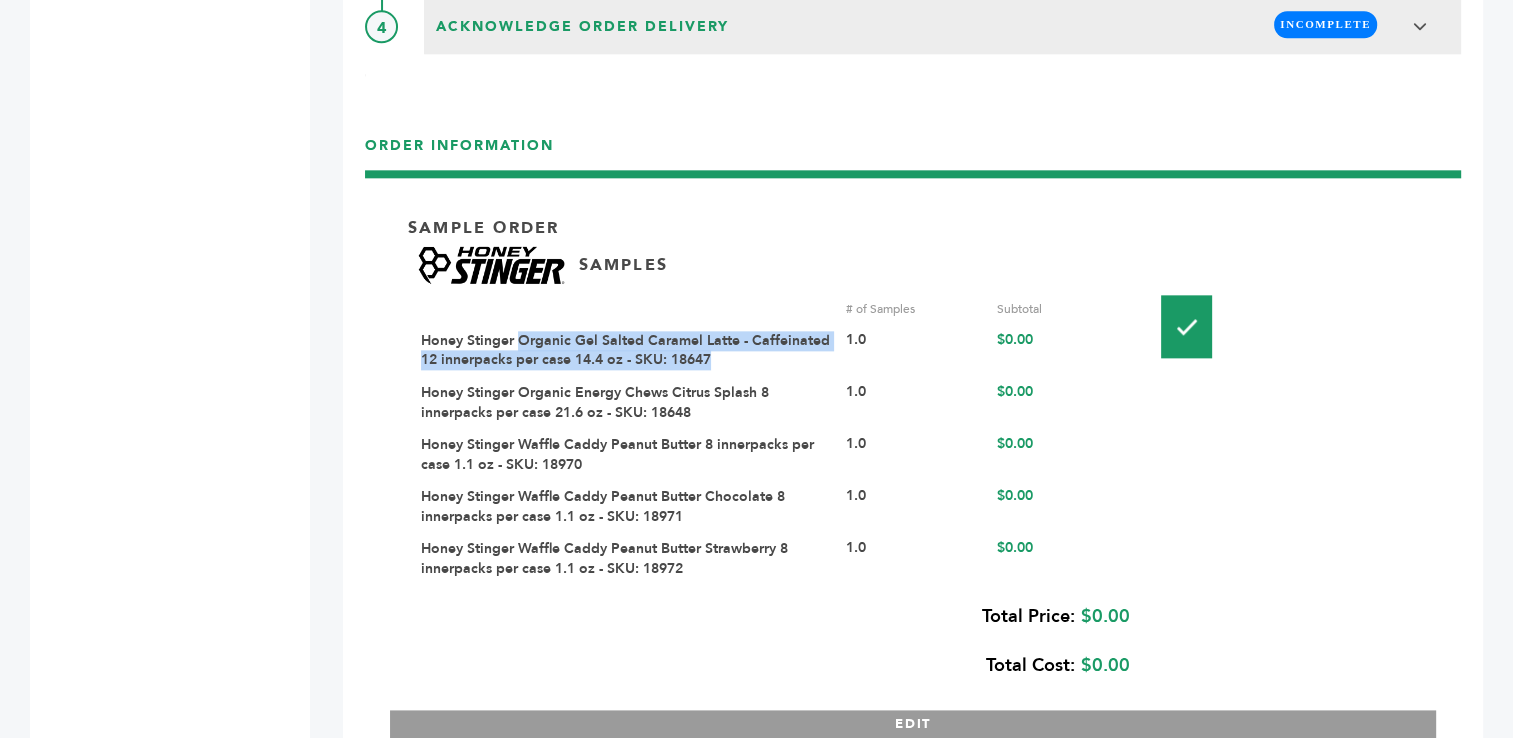 drag, startPoint x: 720, startPoint y: 354, endPoint x: 519, endPoint y: 330, distance: 202.42776 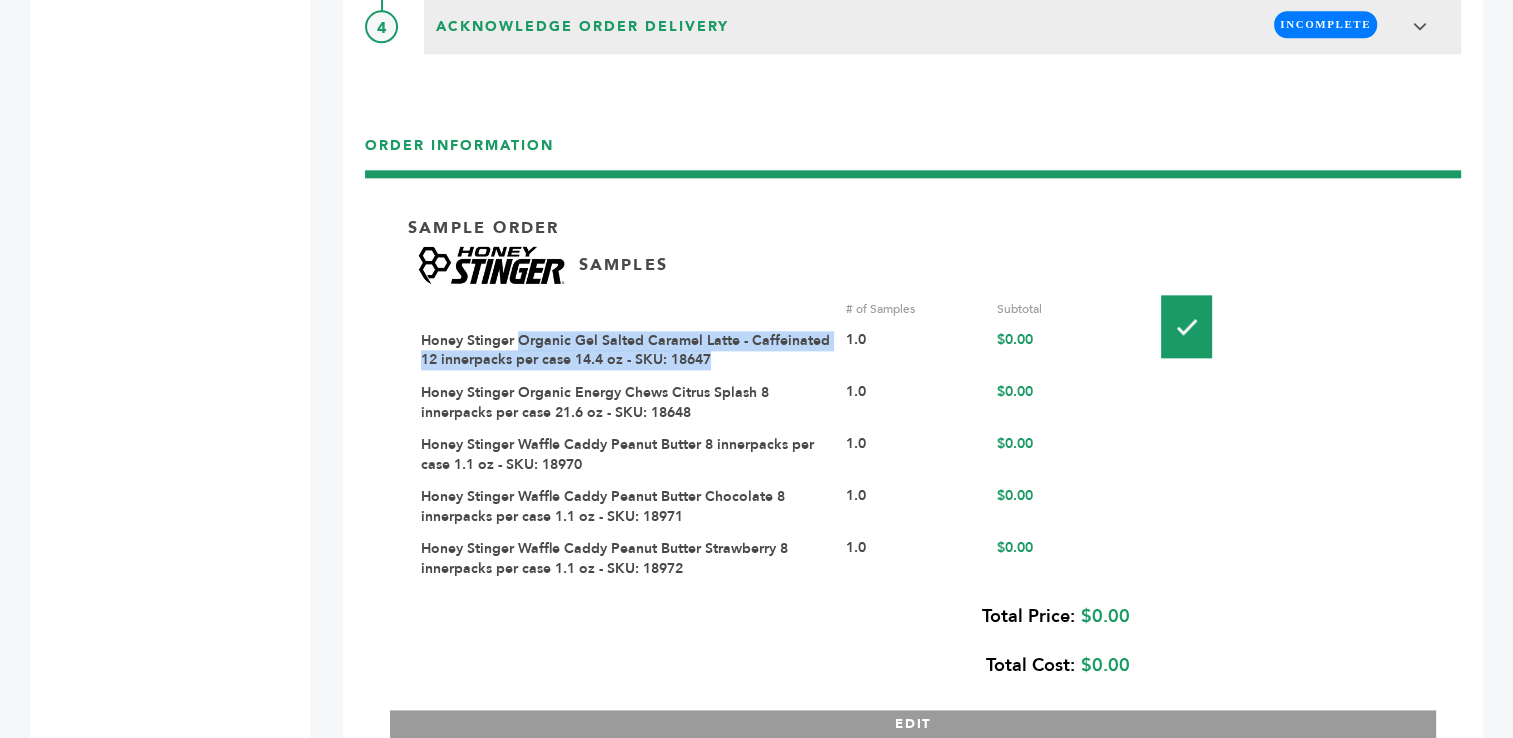 click on "Honey Stinger Organic Gel Salted Caramel Latte - Caffeinated 12 innerpacks per case 14.4 oz - SKU: 18647" at bounding box center [626, 350] 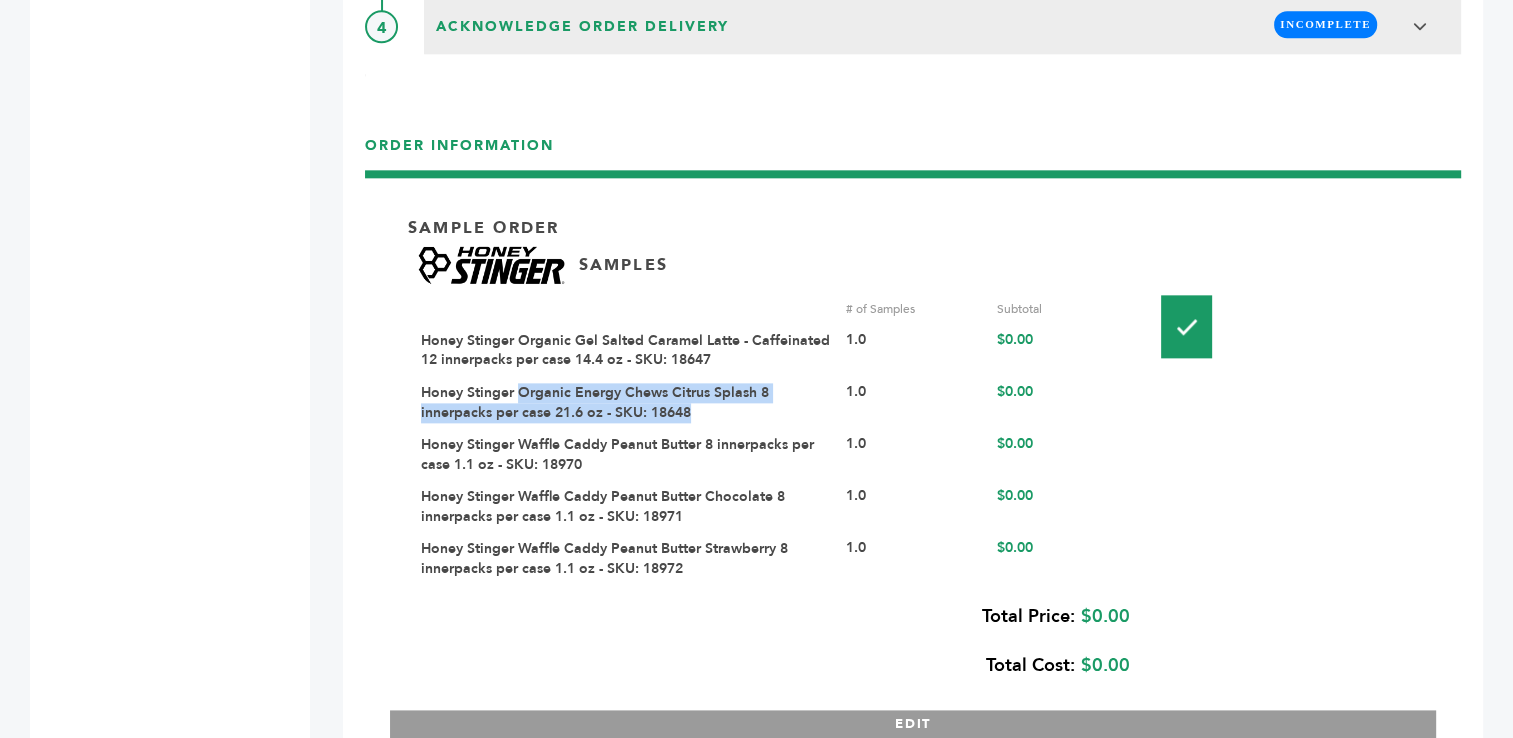 drag, startPoint x: 698, startPoint y: 406, endPoint x: 522, endPoint y: 391, distance: 176.63805 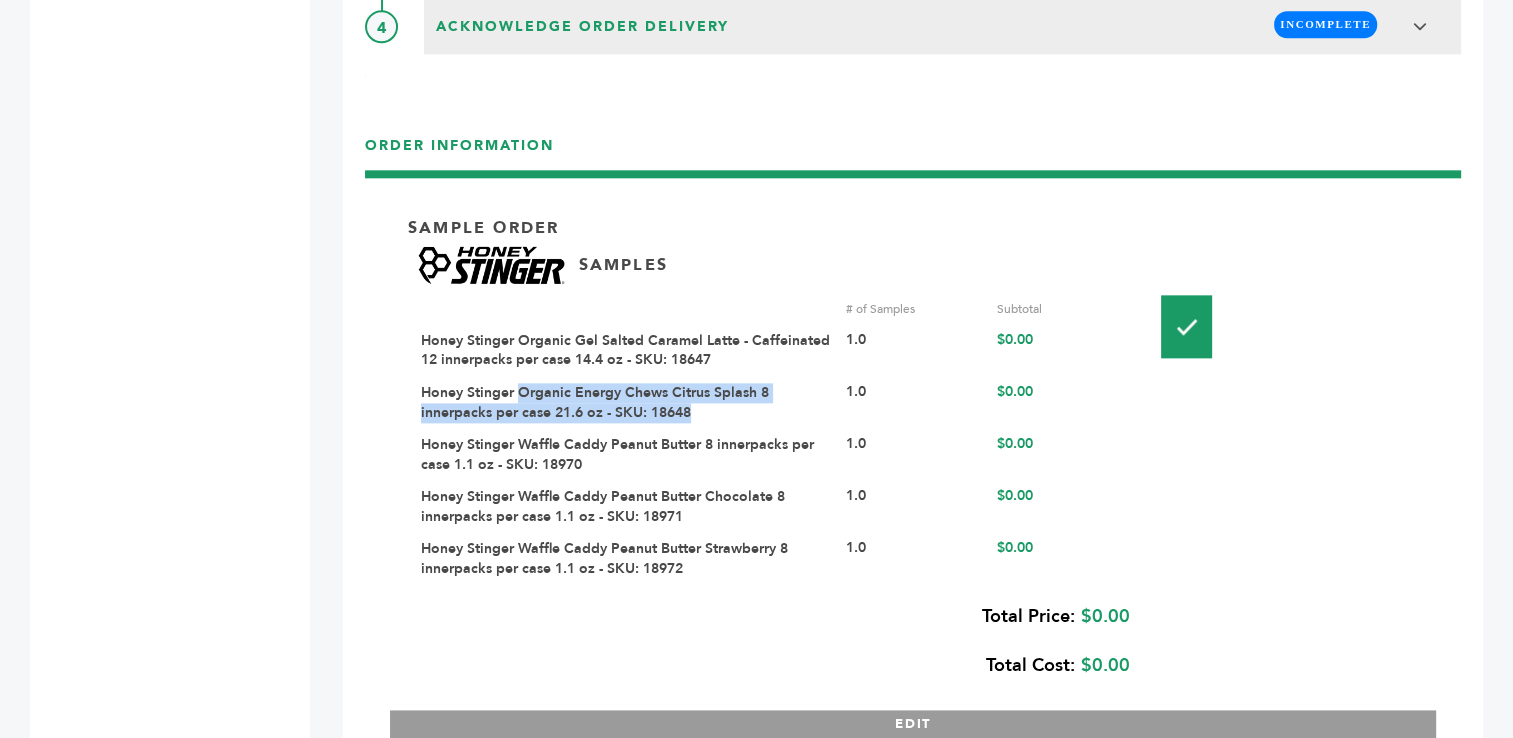 click on "Honey Stinger Organic Energy Chews Citrus Splash 8 innerpacks per case 21.6 oz - SKU: 18648" at bounding box center [626, 402] 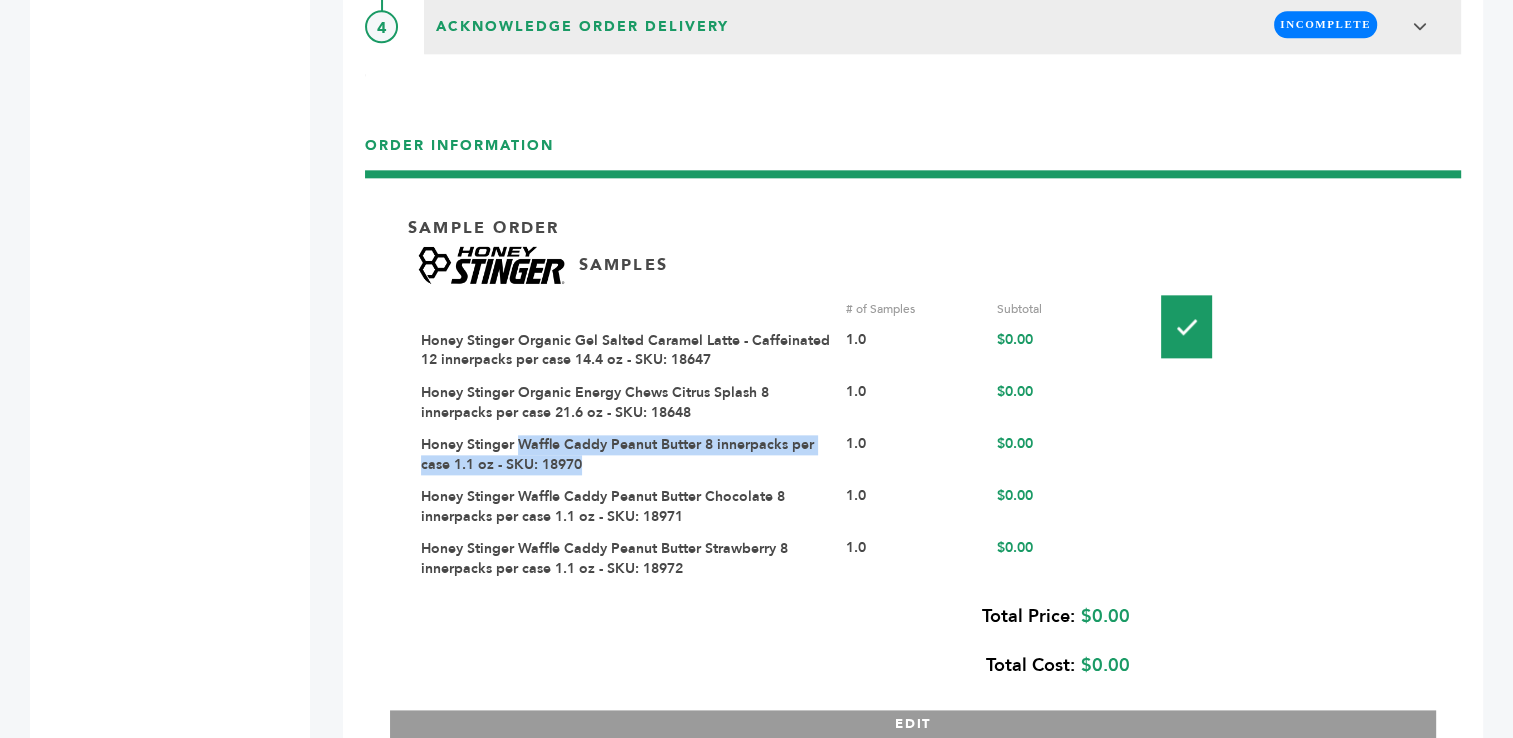 drag, startPoint x: 591, startPoint y: 456, endPoint x: 520, endPoint y: 434, distance: 74.330345 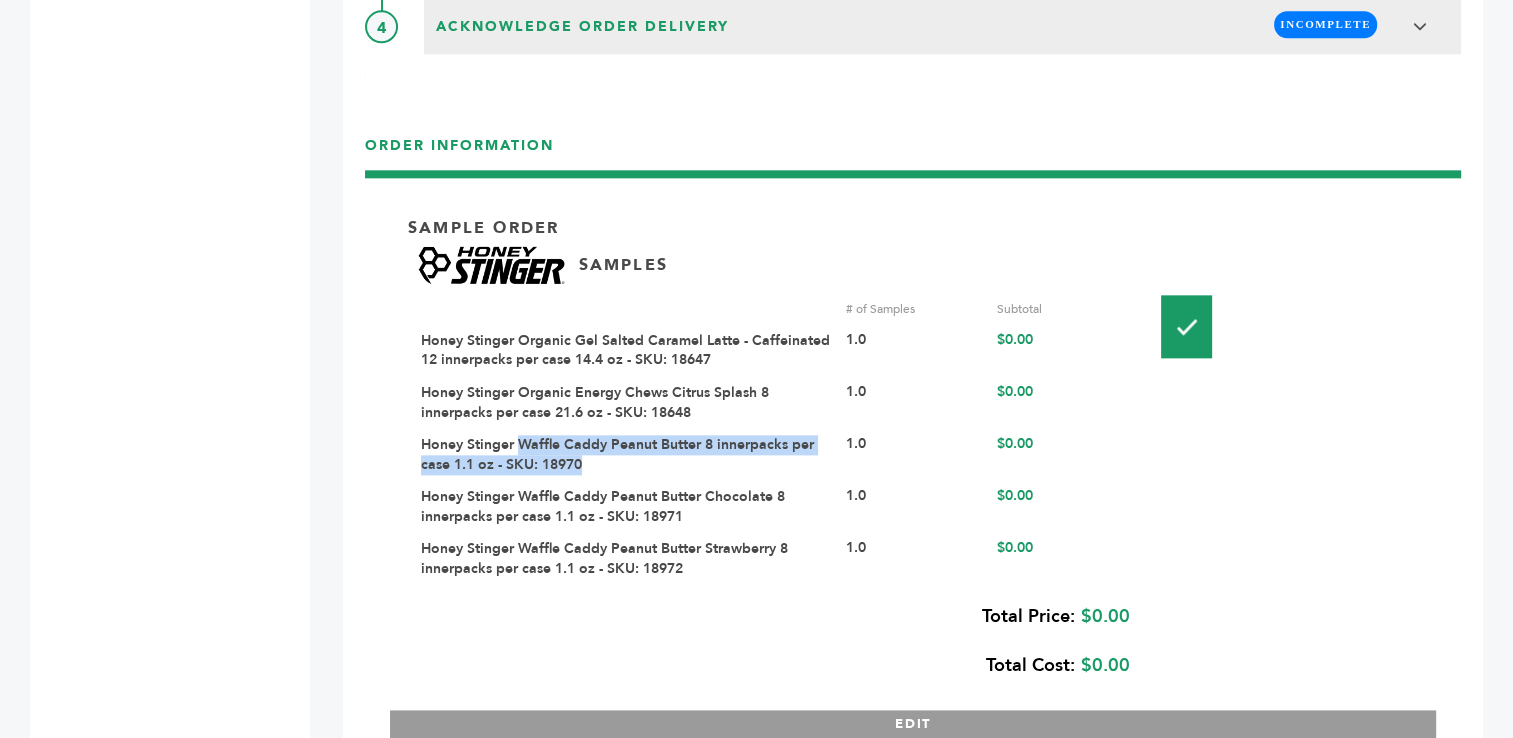 click on "Honey Stinger Waffle Caddy Peanut Butter 8 innerpacks per case 1.1 oz - SKU: 18970" at bounding box center [626, 454] 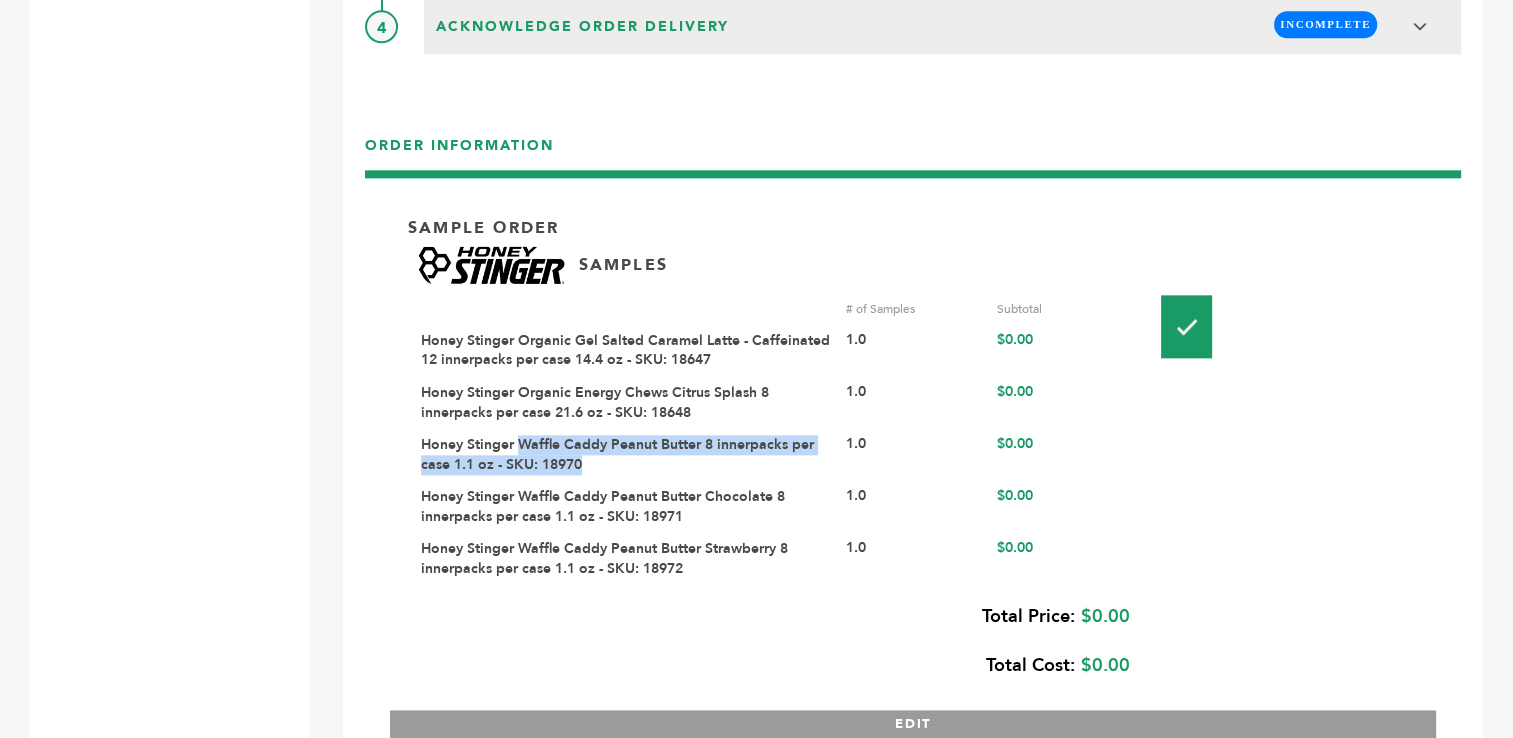 copy on "Waffle Caddy Peanut Butter 8 innerpacks per case 1.1 oz - SKU: 18970" 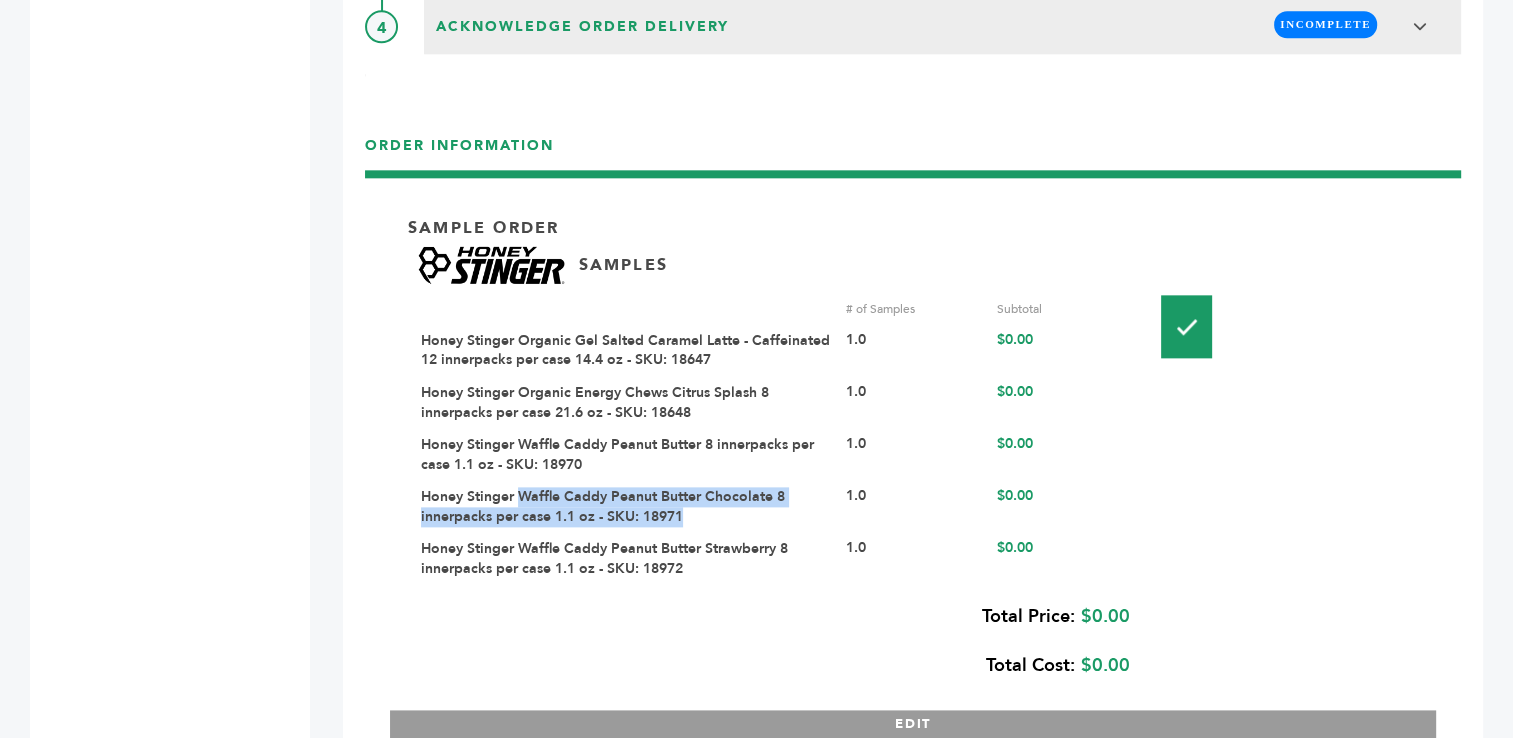 drag, startPoint x: 688, startPoint y: 510, endPoint x: 520, endPoint y: 494, distance: 168.76018 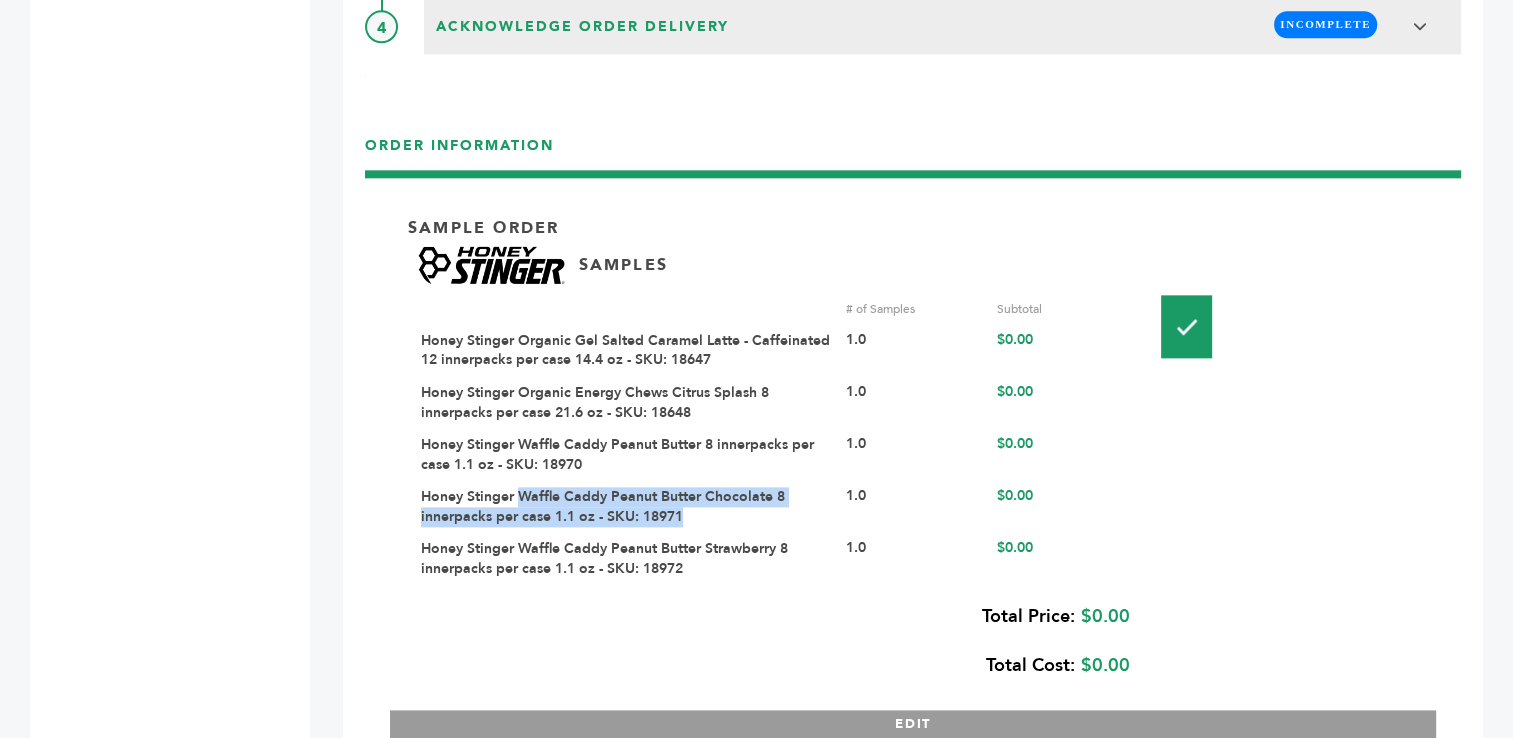 click on "Honey Stinger Waffle Caddy Peanut Butter Chocolate 8 innerpacks per case 1.1 oz - SKU: 18971" at bounding box center (626, 506) 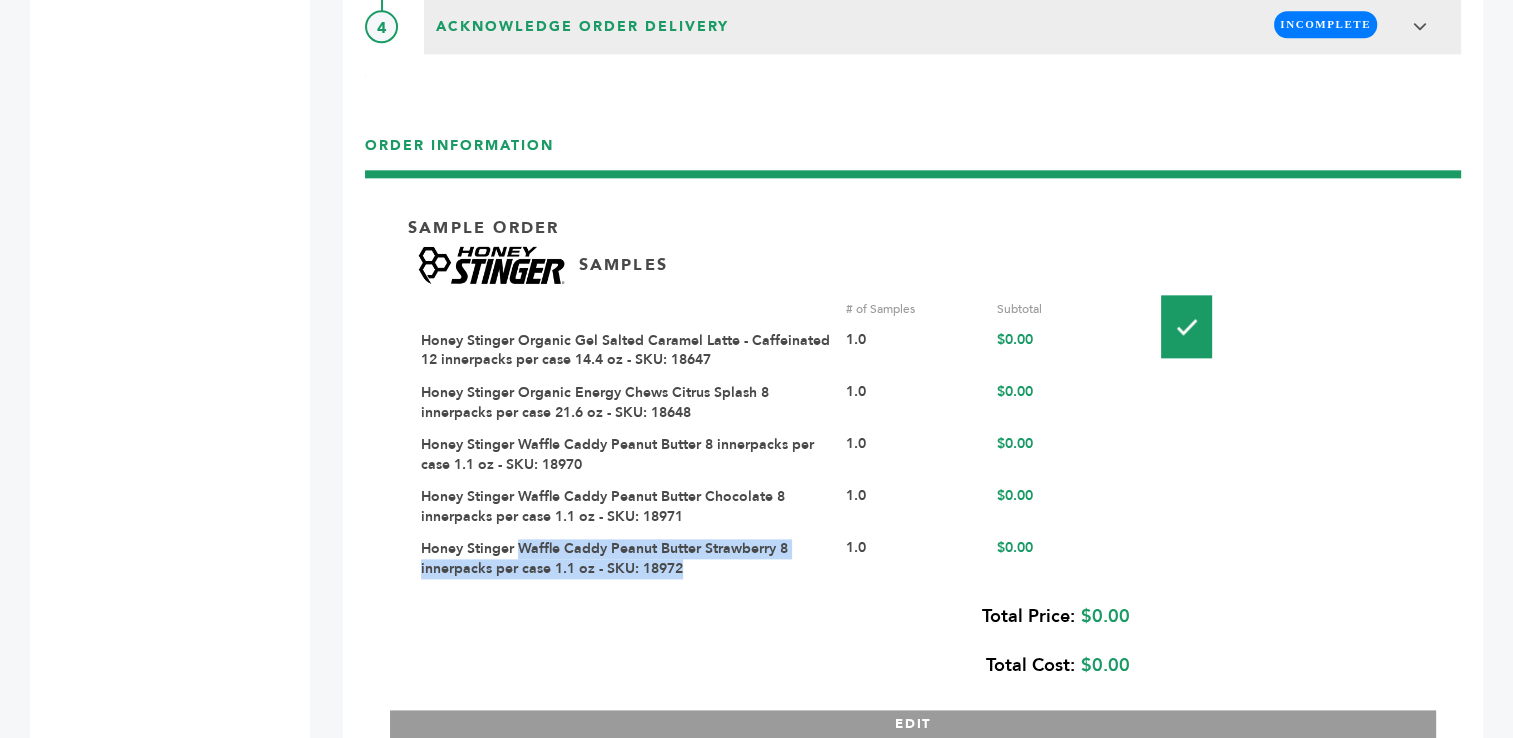 drag, startPoint x: 685, startPoint y: 564, endPoint x: 521, endPoint y: 545, distance: 165.09694 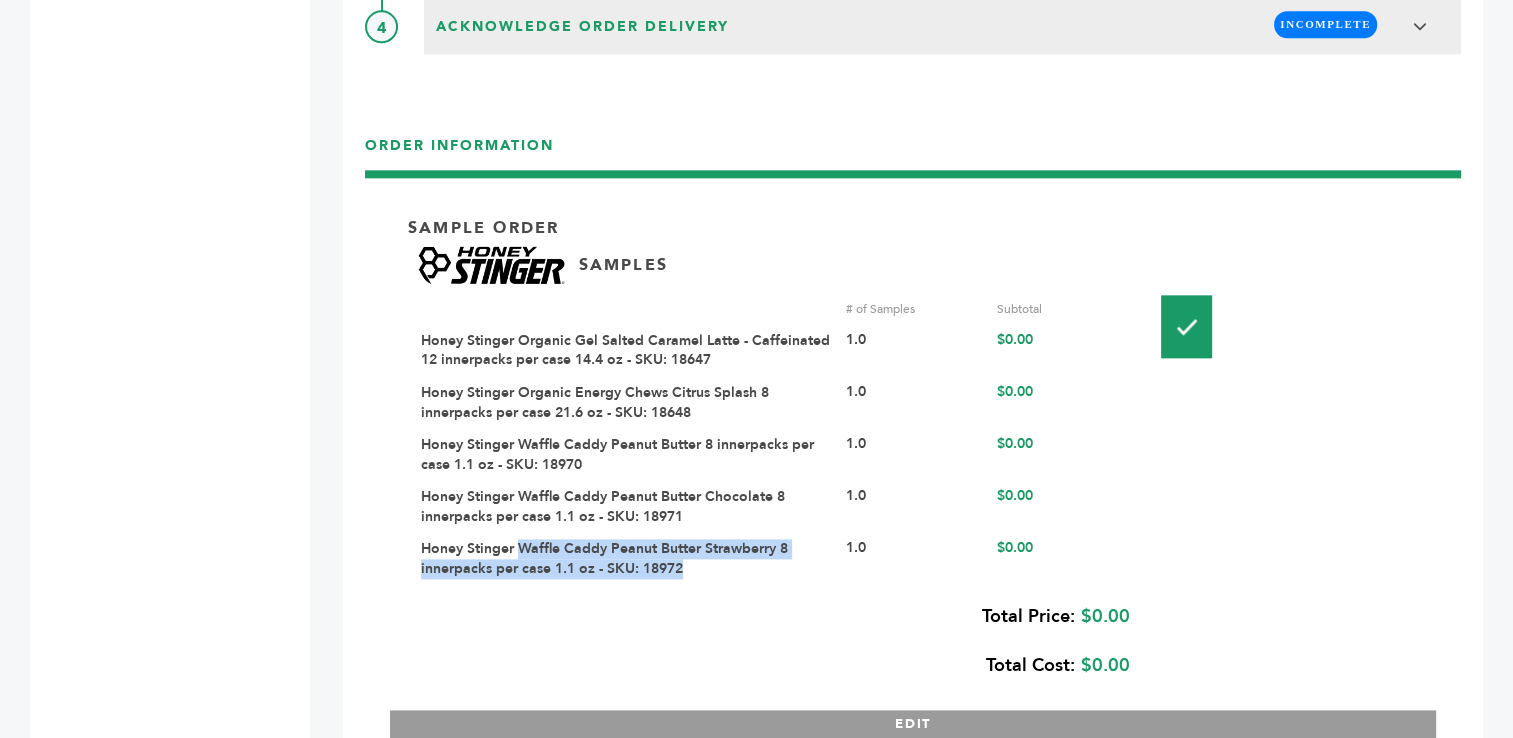 click on "Honey Stinger Waffle Caddy Peanut Butter Strawberry 8 innerpacks per case 1.1 oz - SKU: 18972" at bounding box center (626, 558) 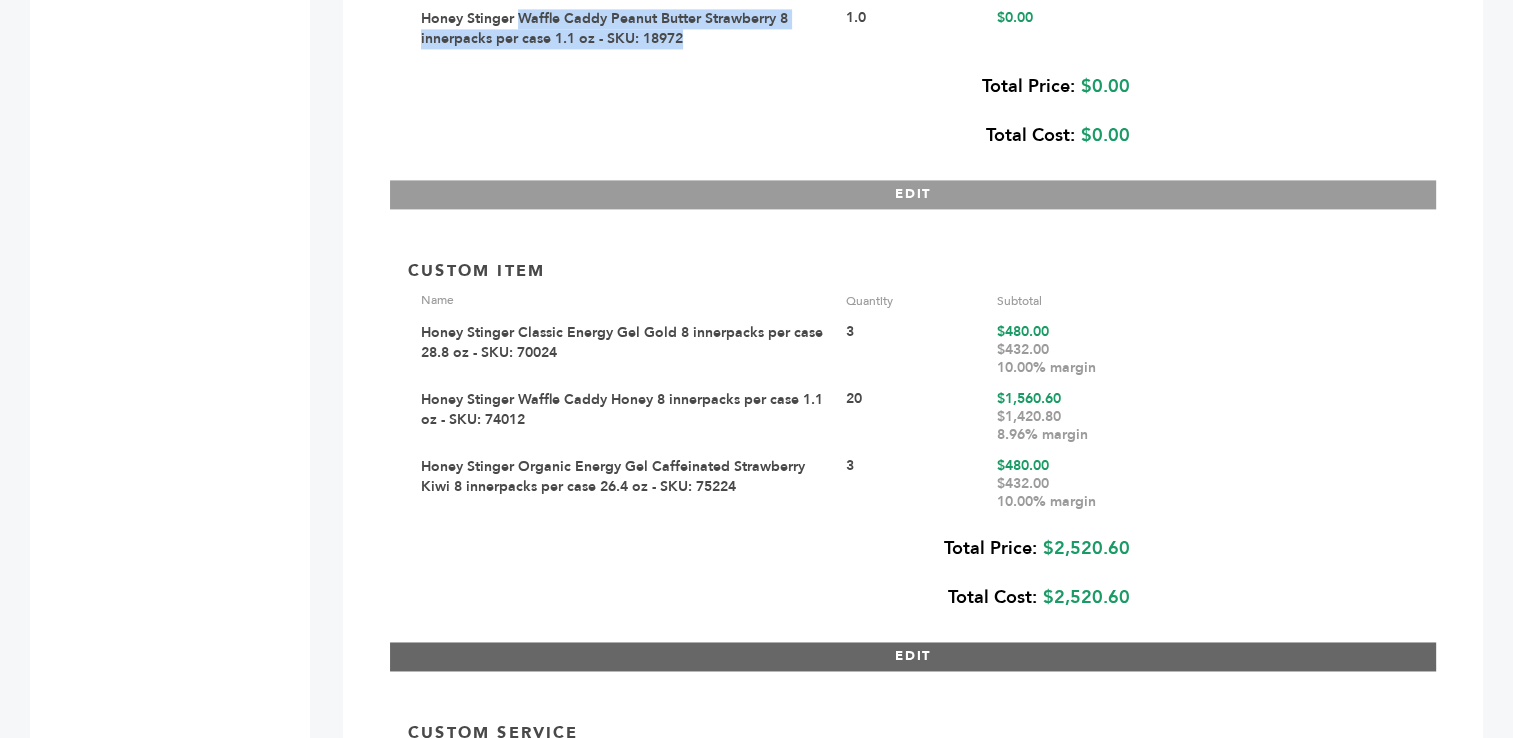 scroll, scrollTop: 2903, scrollLeft: 0, axis: vertical 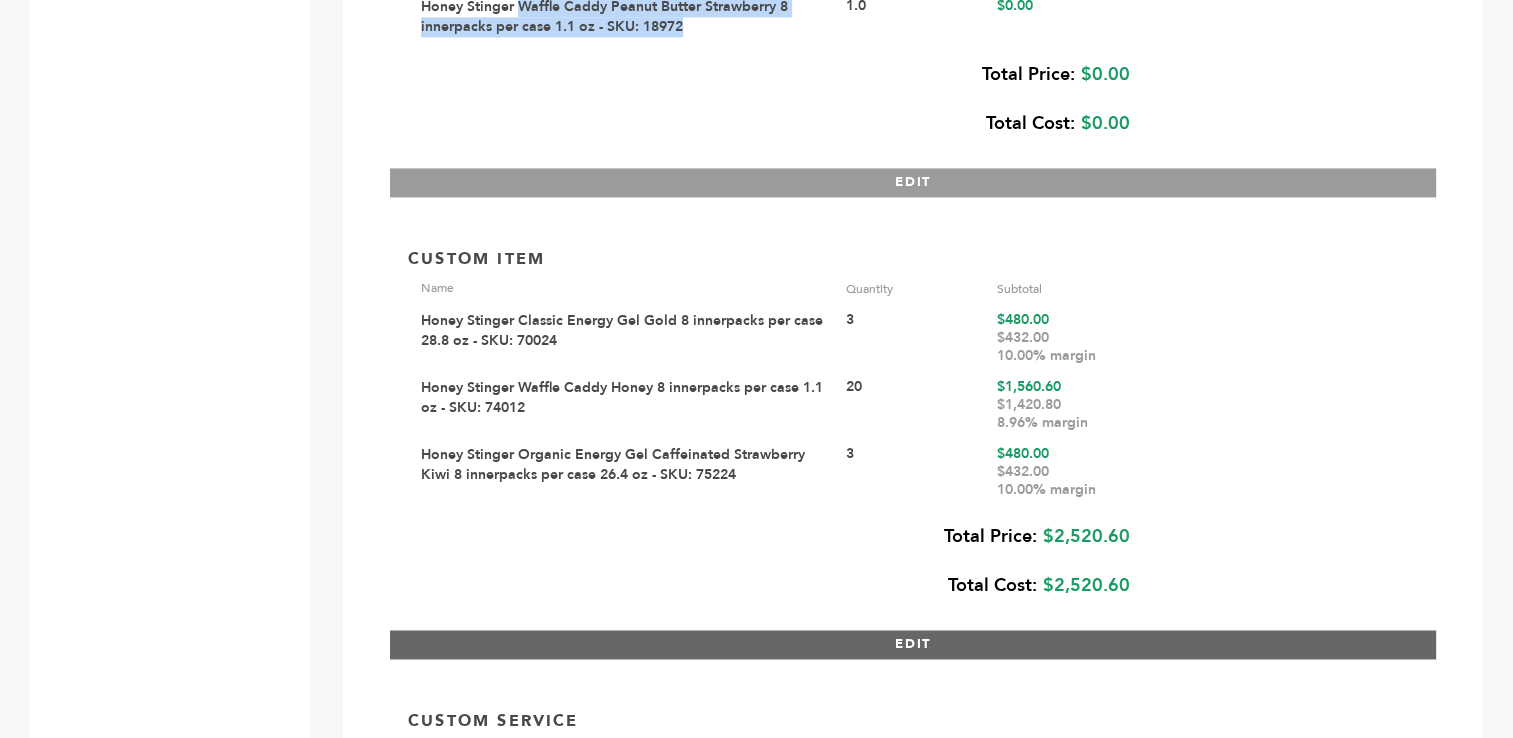 click on "EDIT" at bounding box center [913, 644] 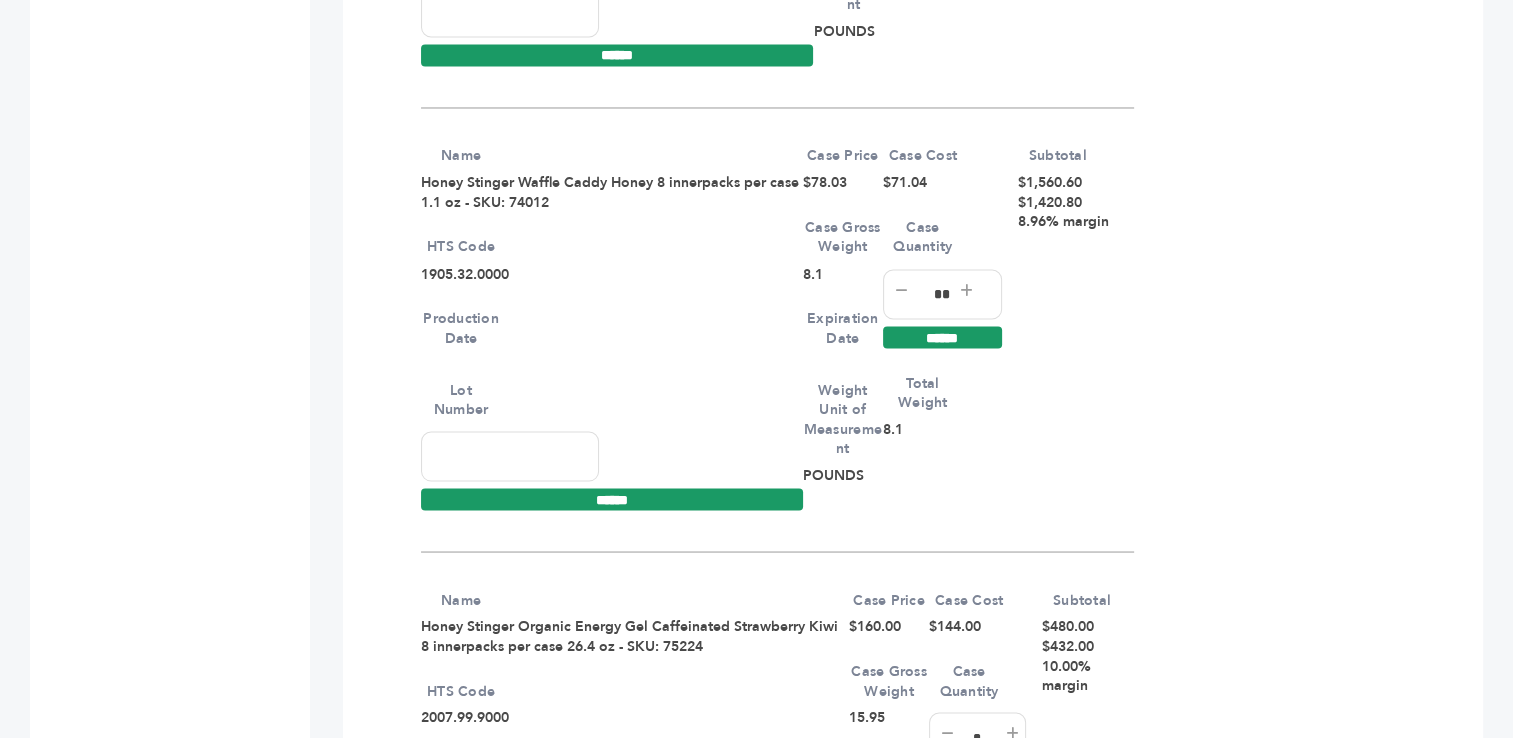 scroll, scrollTop: 3484, scrollLeft: 0, axis: vertical 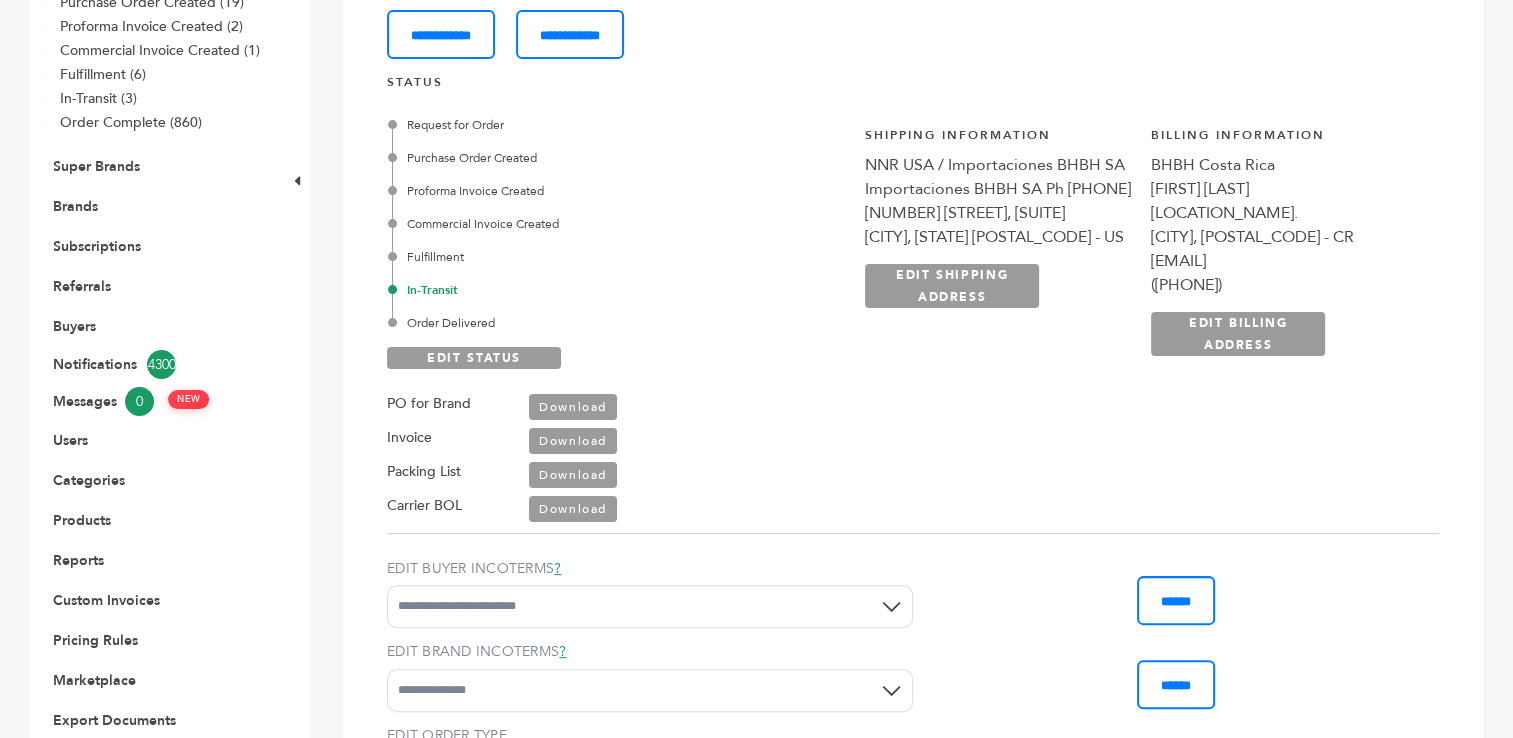 click on "Fulfillment" at bounding box center (573, 257) 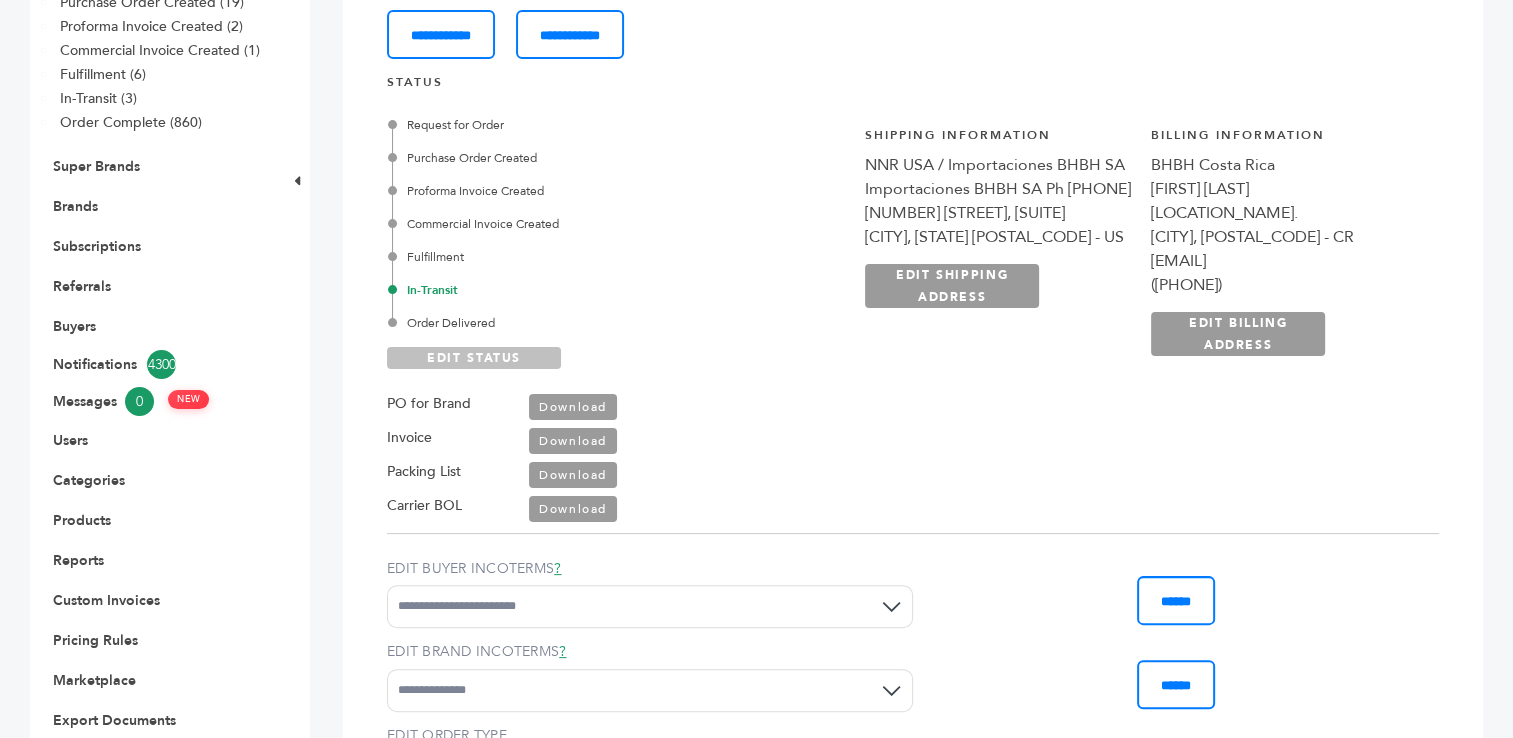 click on "EDIT STATUS" at bounding box center [474, 358] 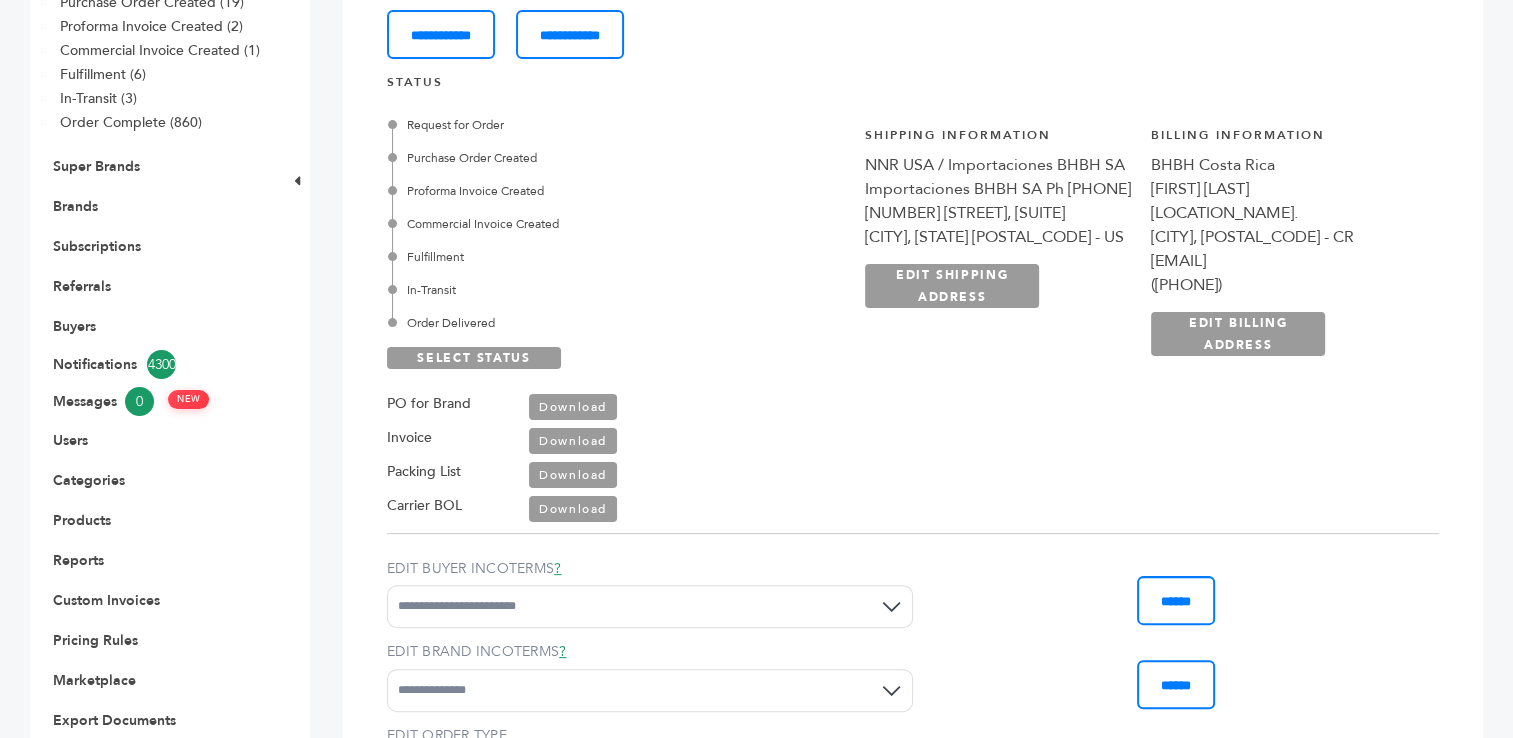 click on "Fulfillment" at bounding box center (573, 257) 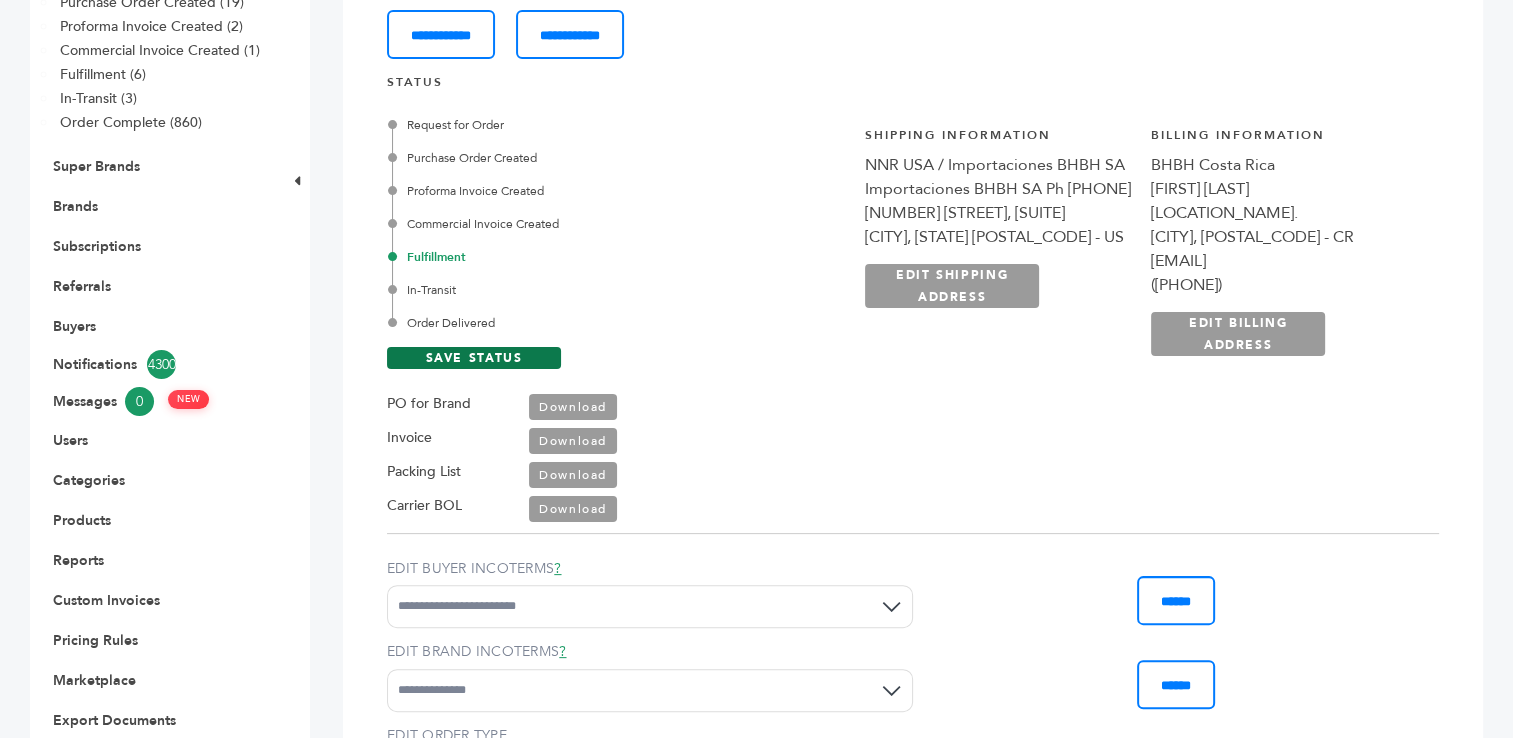 click on "SAVE STATUS" at bounding box center [474, 358] 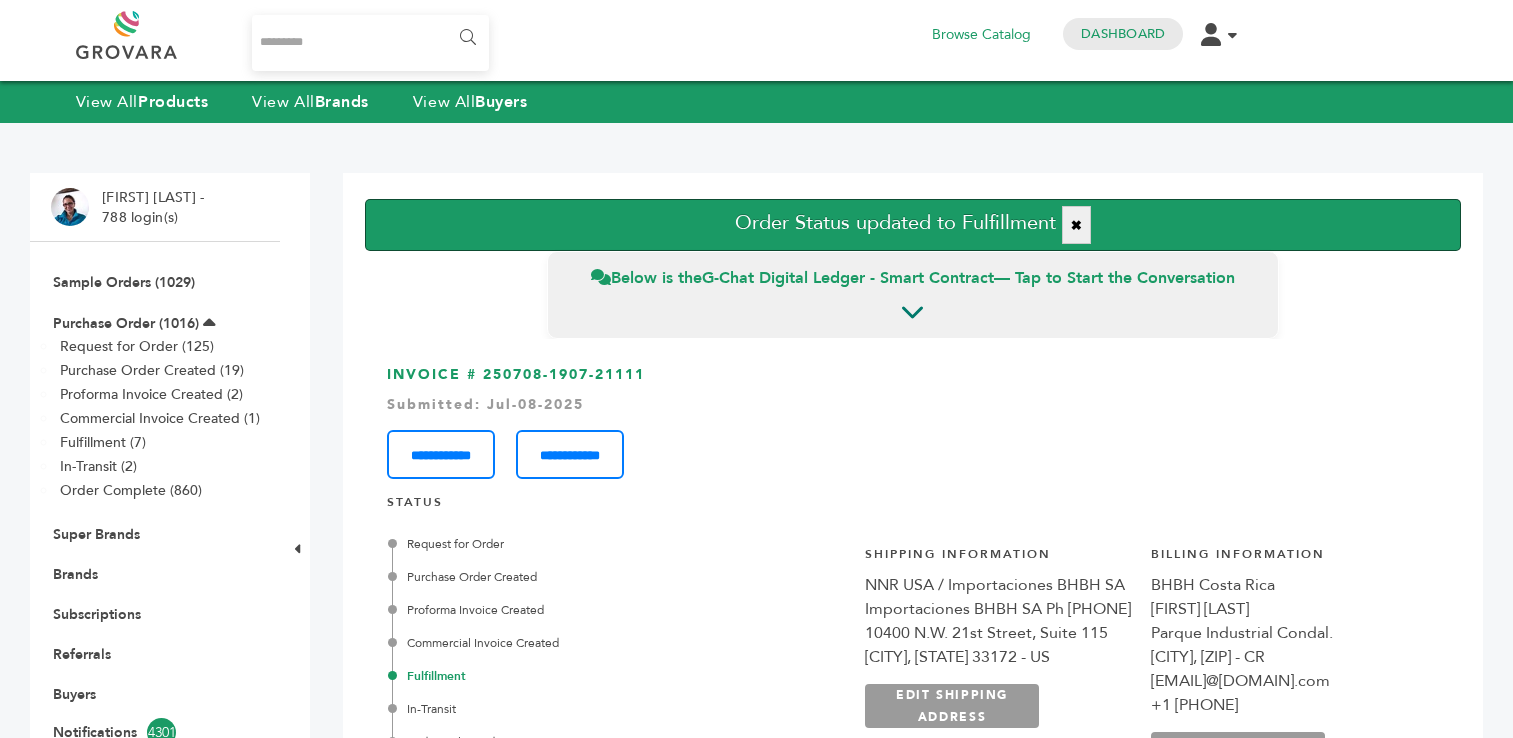 scroll, scrollTop: 0, scrollLeft: 0, axis: both 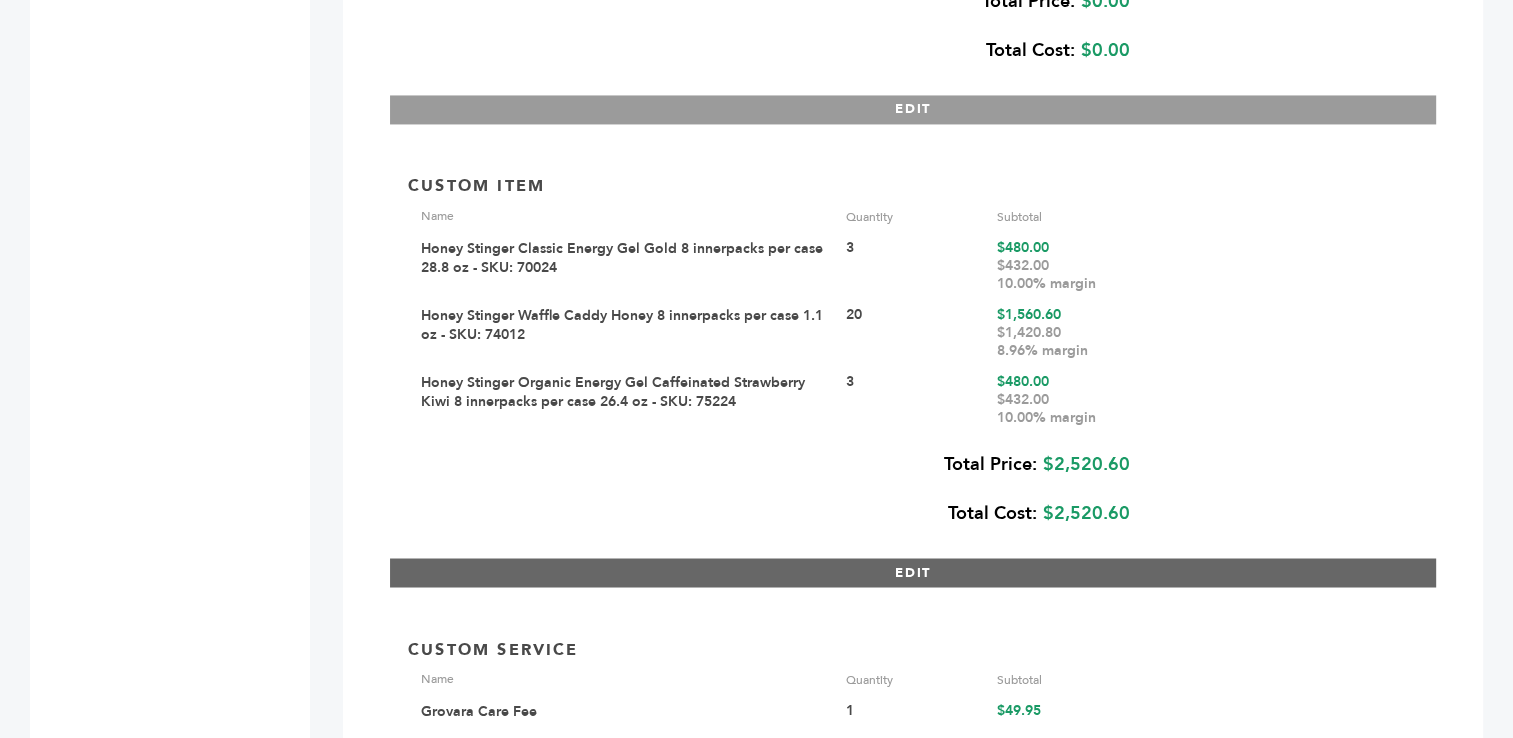 click on "EDIT" at bounding box center [913, 572] 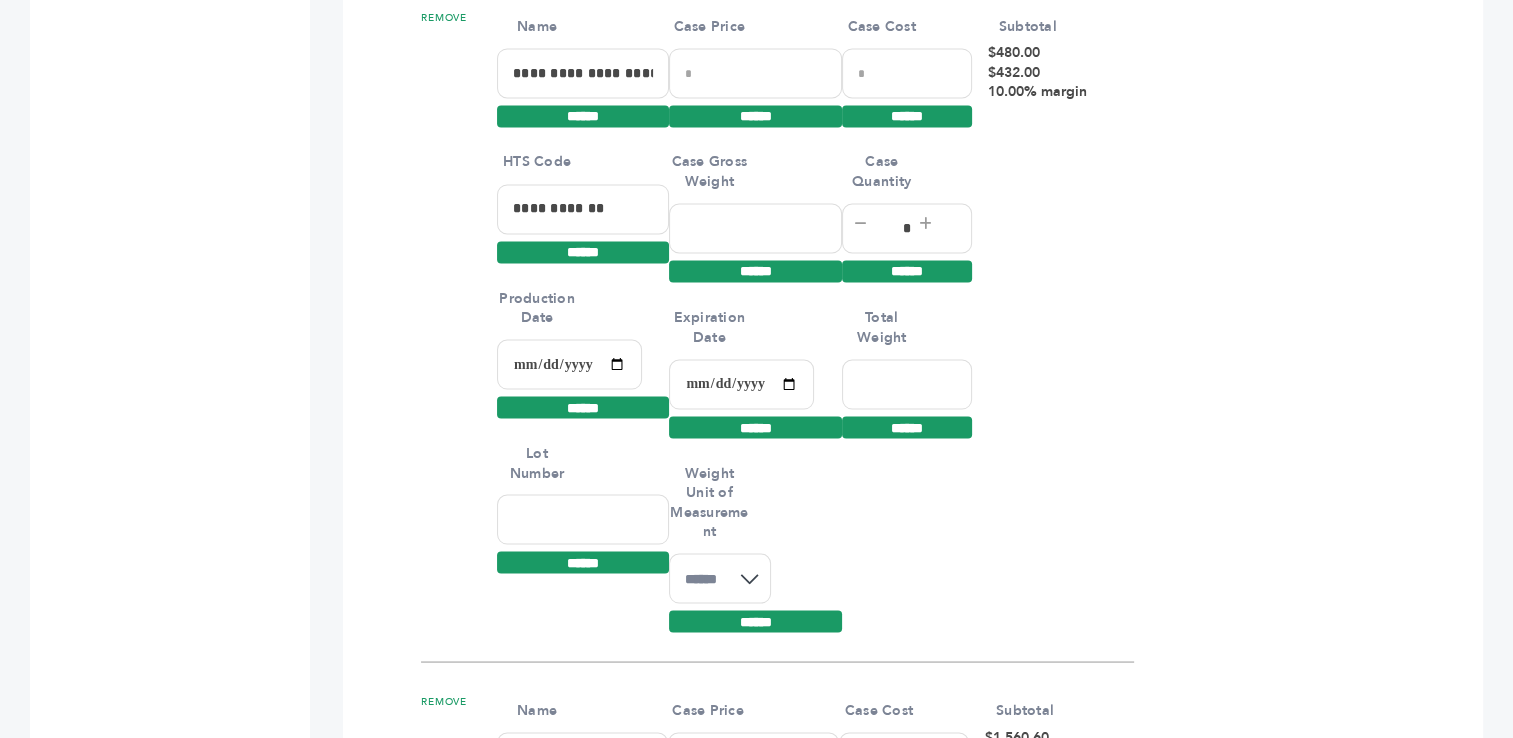 scroll, scrollTop: 3559, scrollLeft: 0, axis: vertical 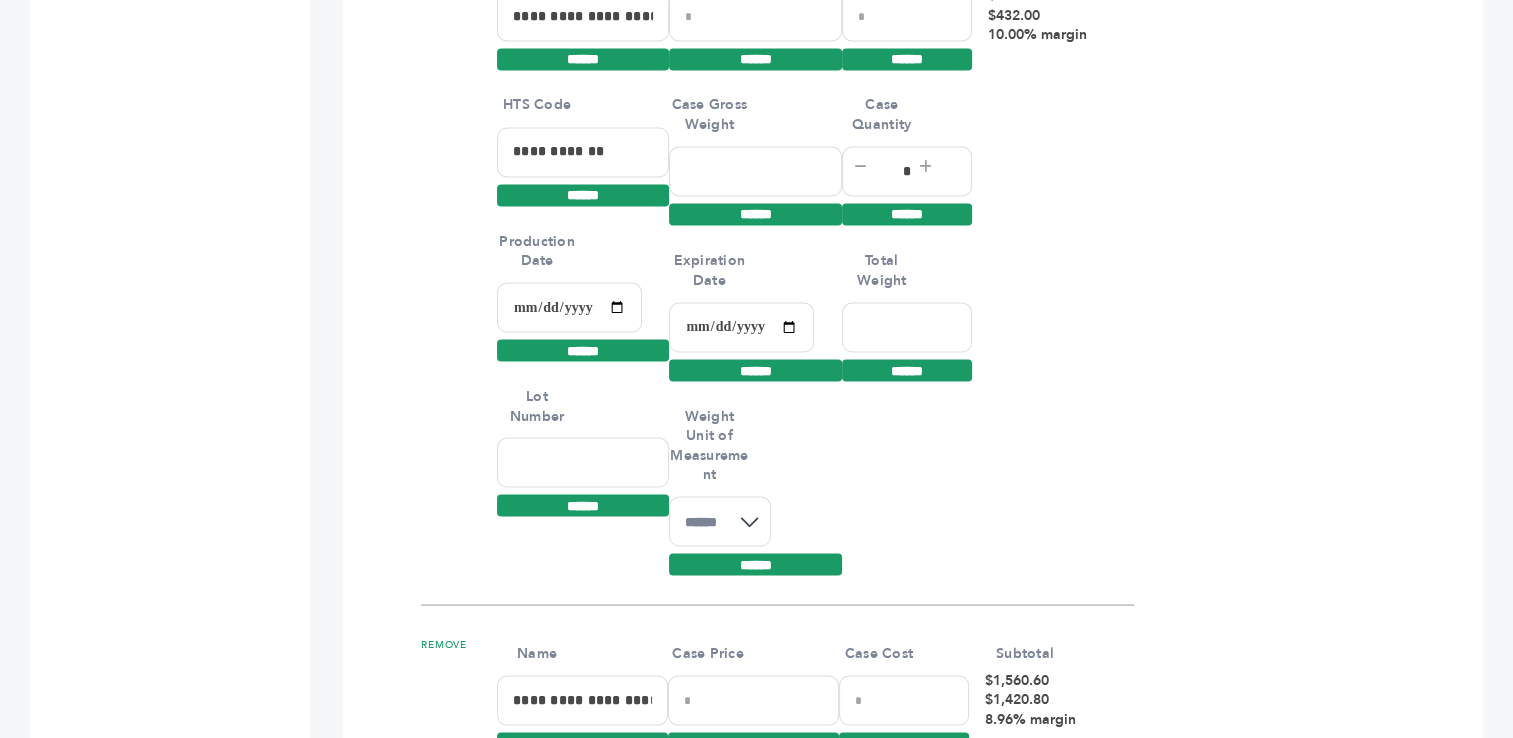 click at bounding box center (741, 327) 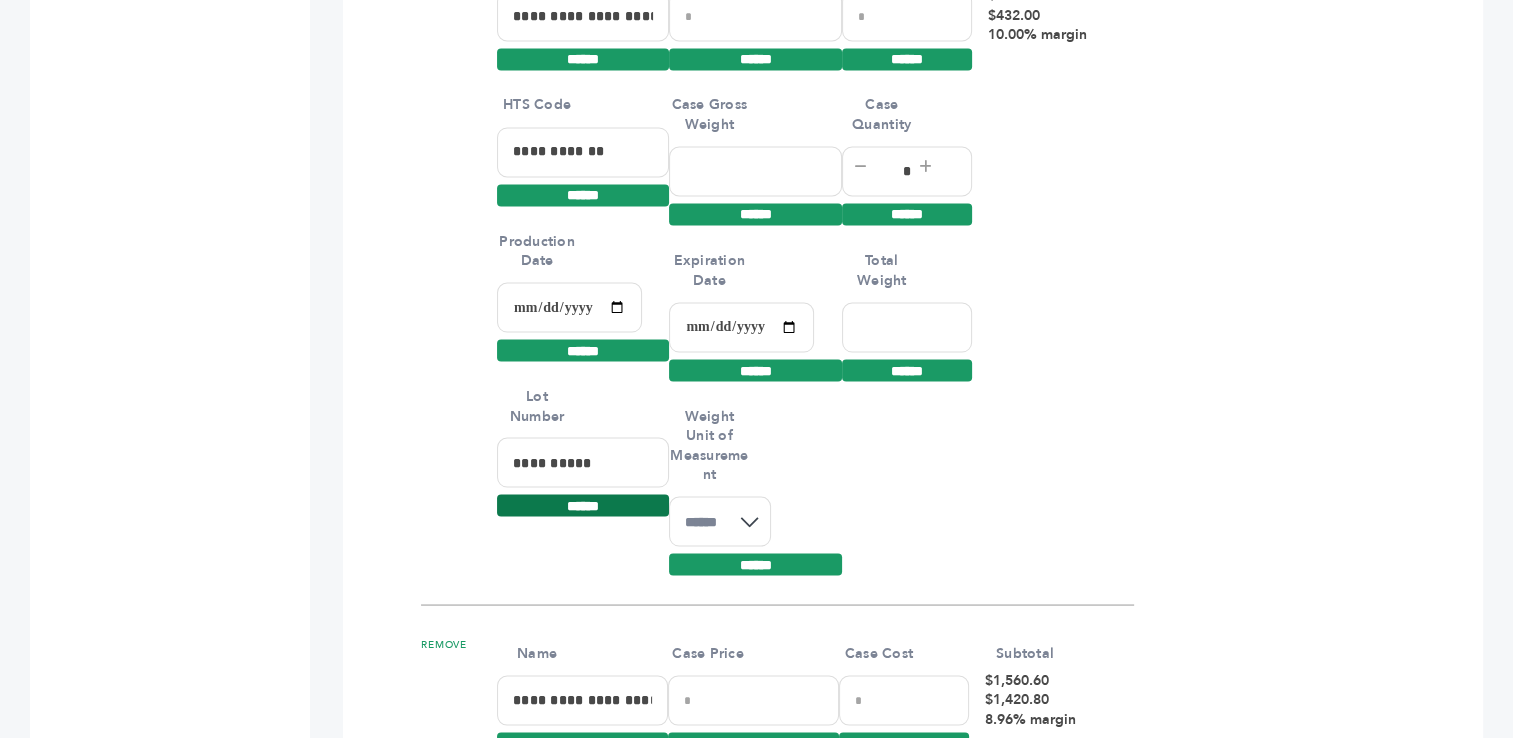 type on "**********" 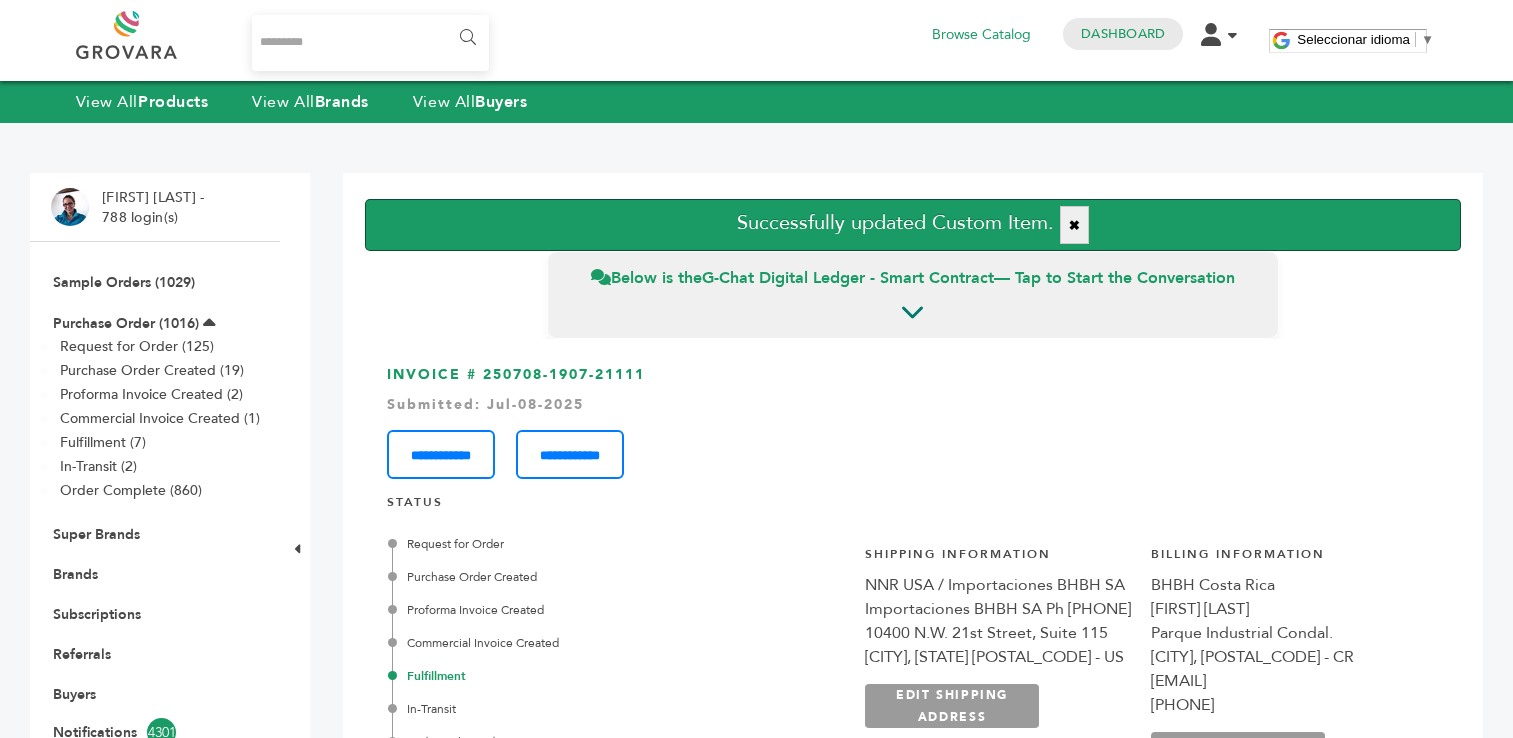 scroll, scrollTop: 0, scrollLeft: 0, axis: both 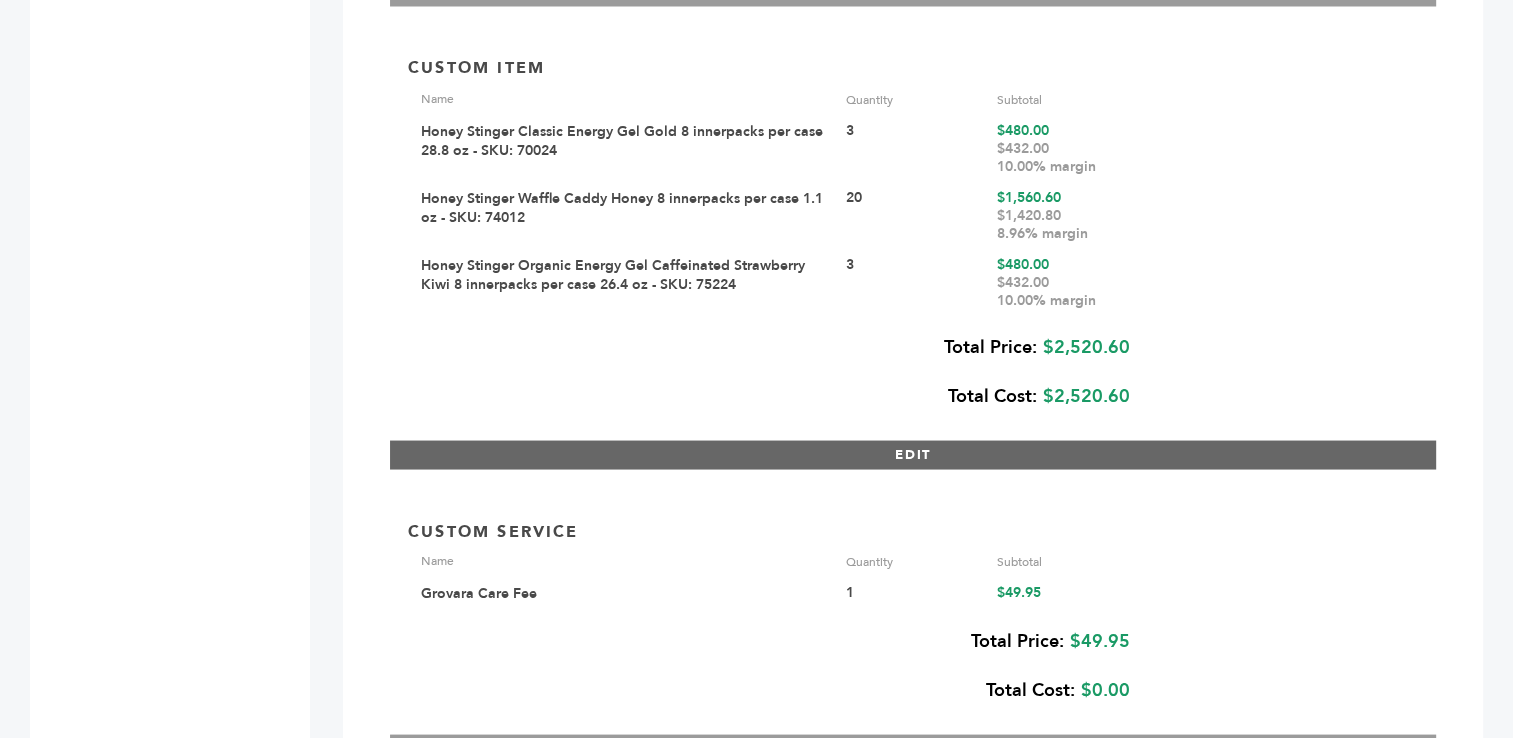 click on "EDIT" at bounding box center (913, 454) 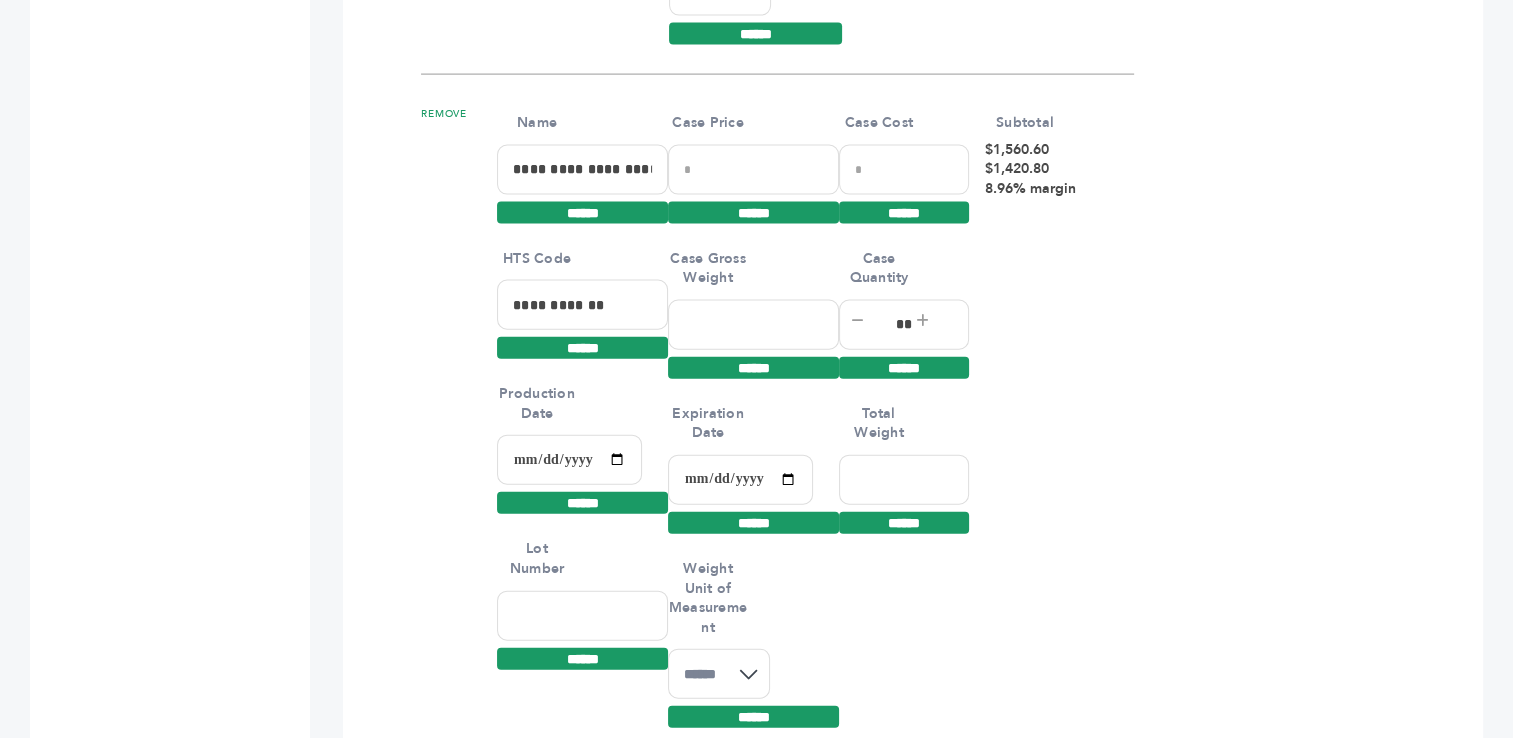 scroll, scrollTop: 4433, scrollLeft: 0, axis: vertical 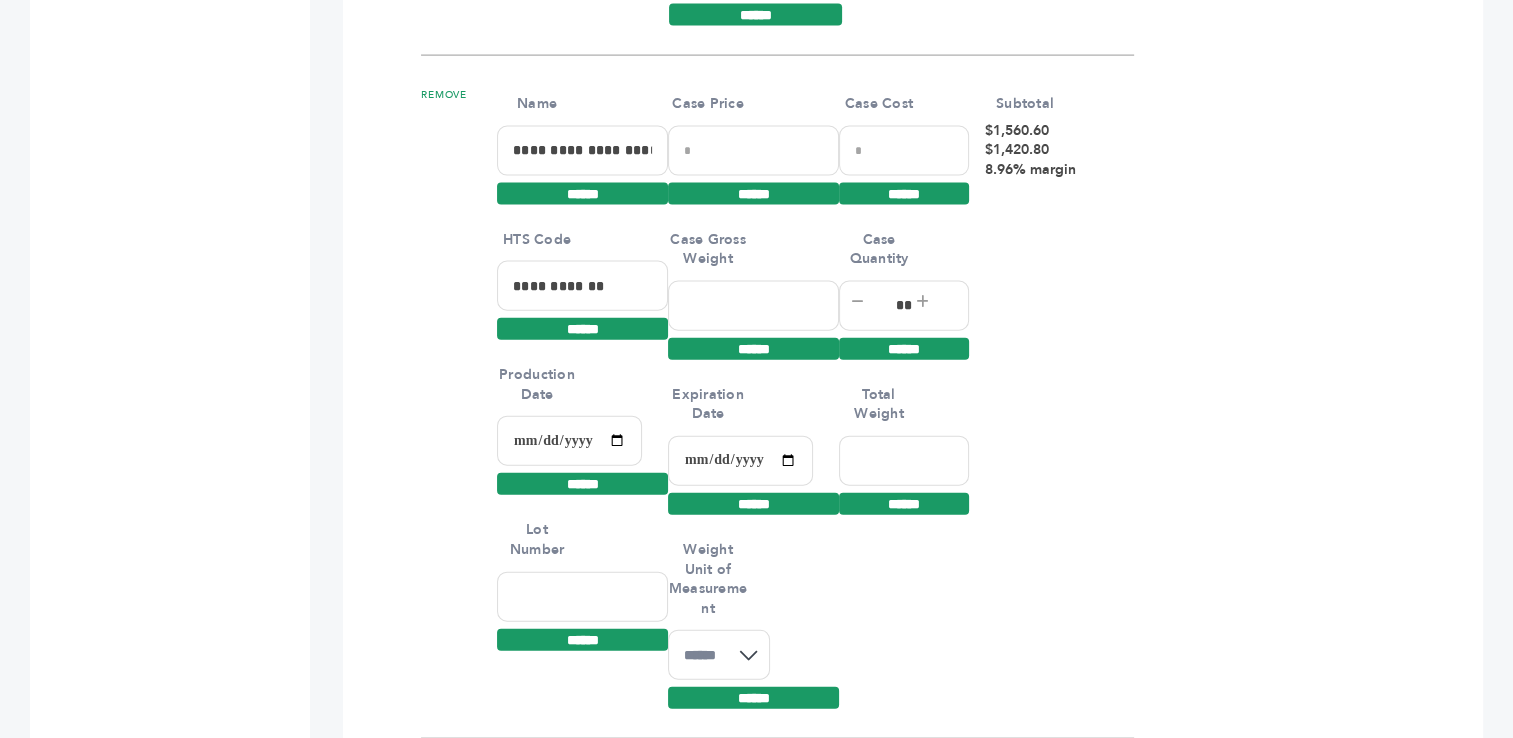 click at bounding box center (582, 597) 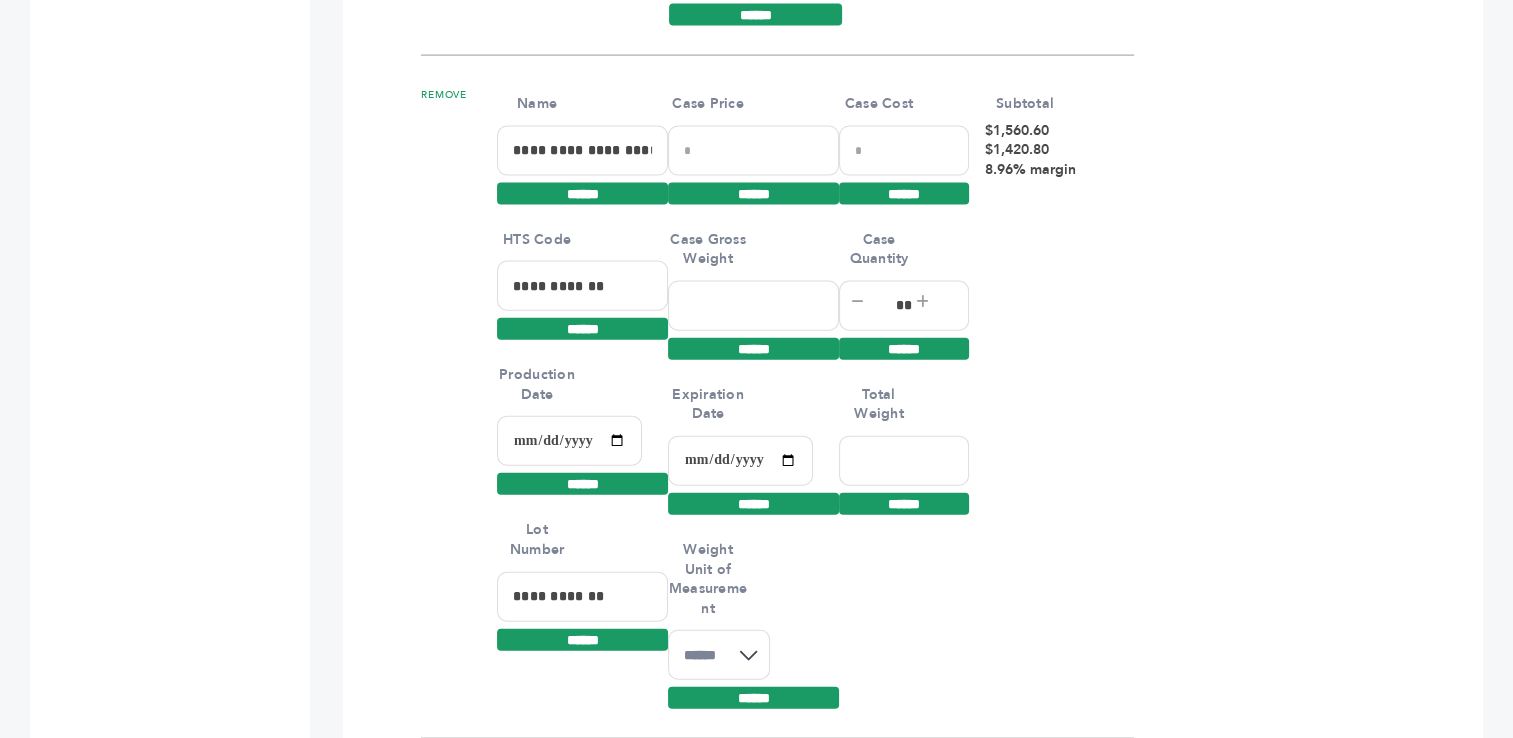 type on "**********" 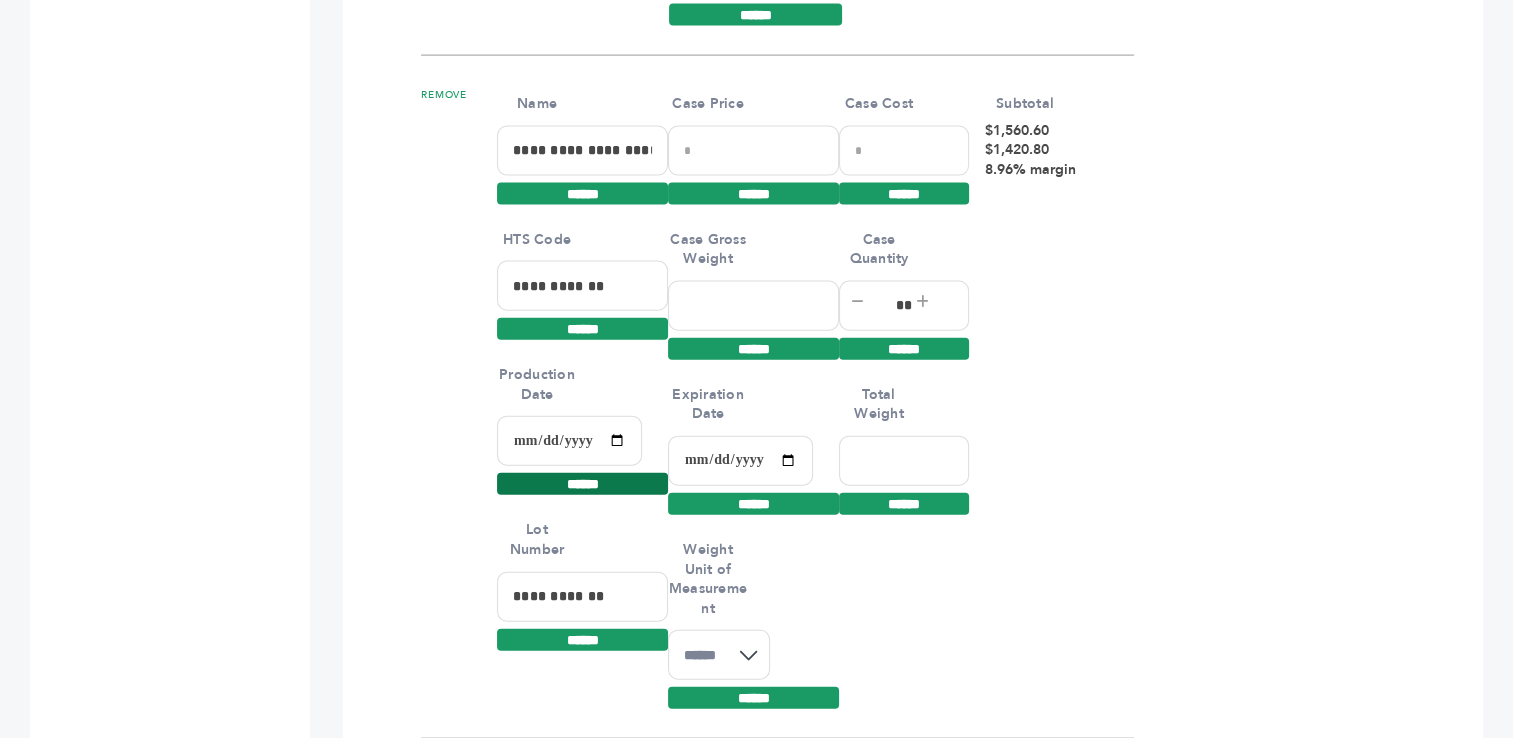 click on "******" at bounding box center (582, 484) 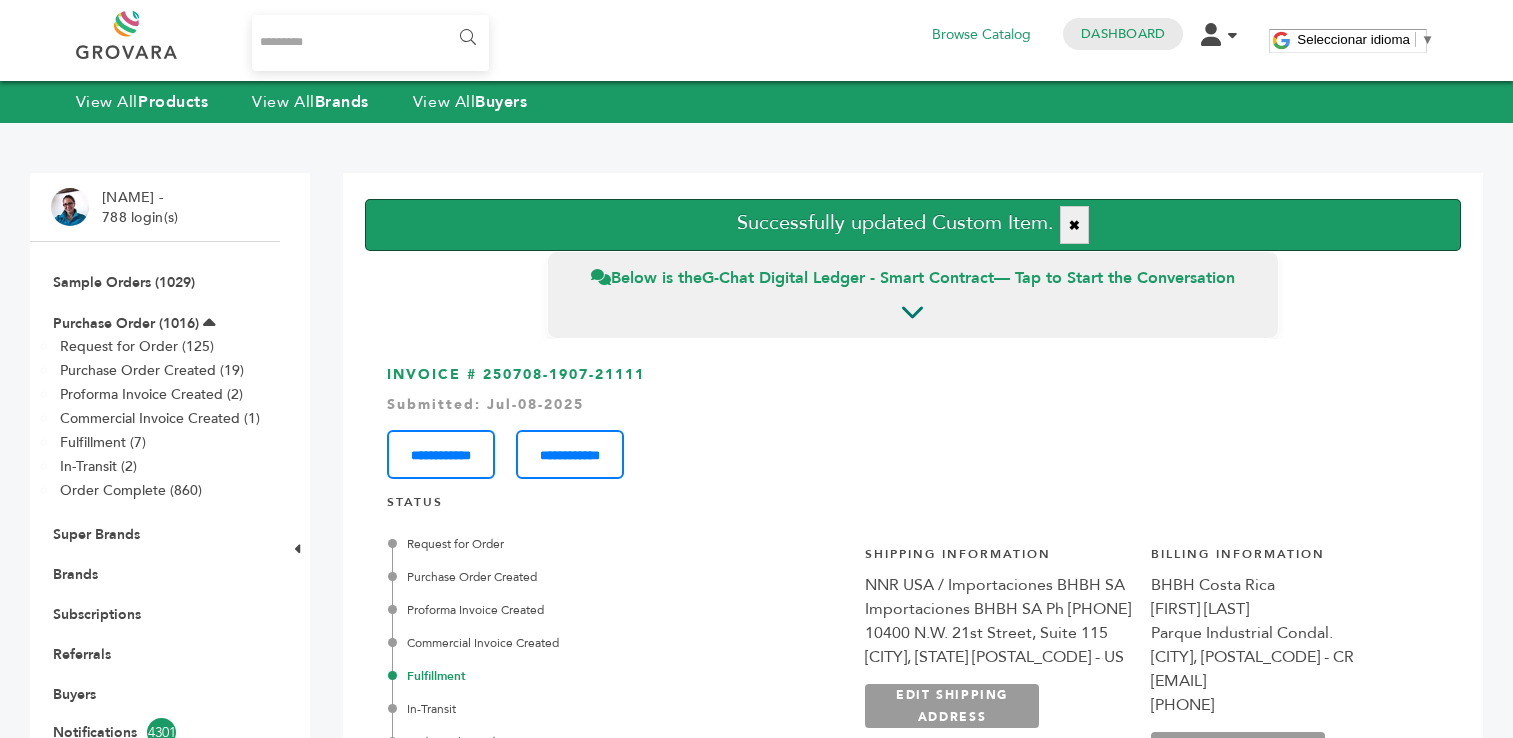scroll, scrollTop: 0, scrollLeft: 0, axis: both 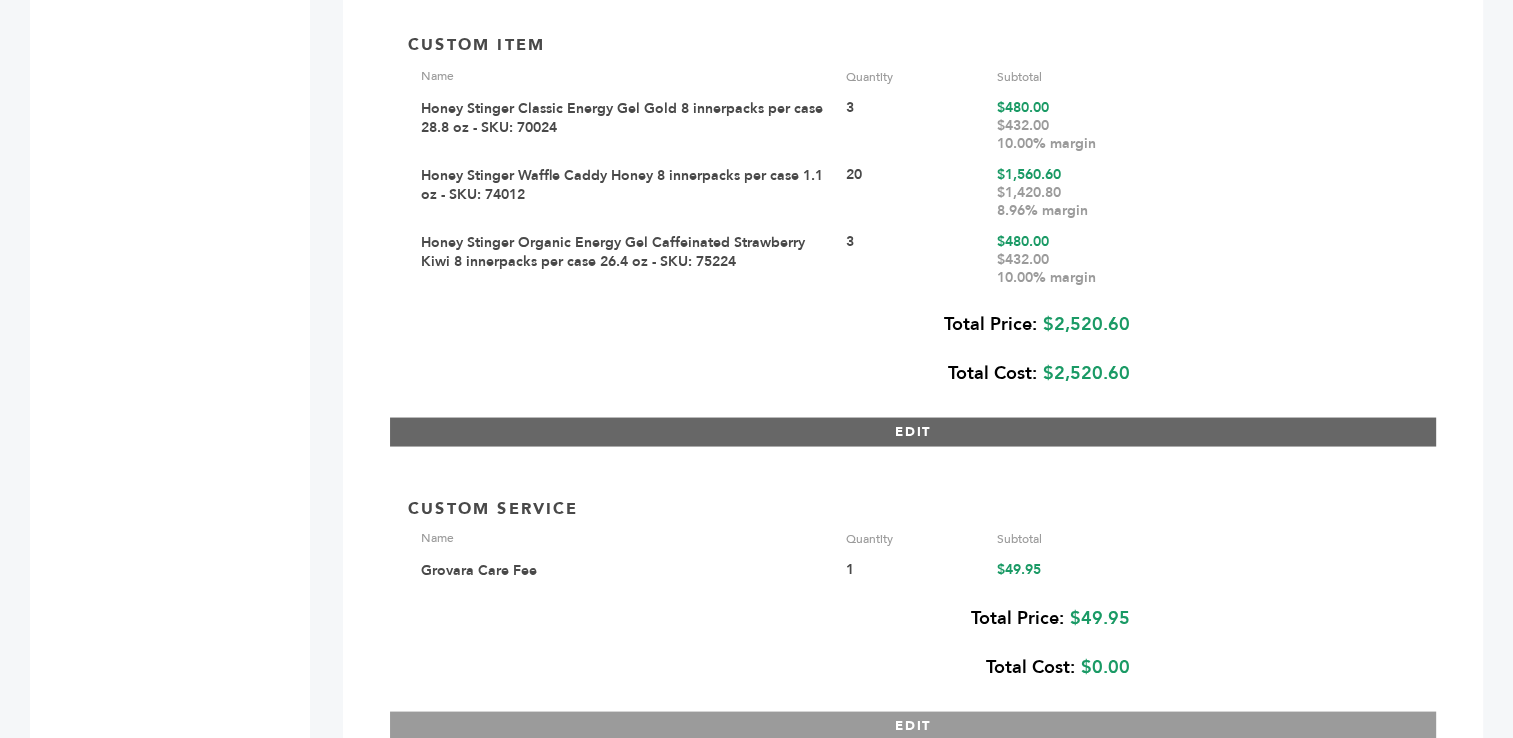 click on "EDIT" at bounding box center [913, 431] 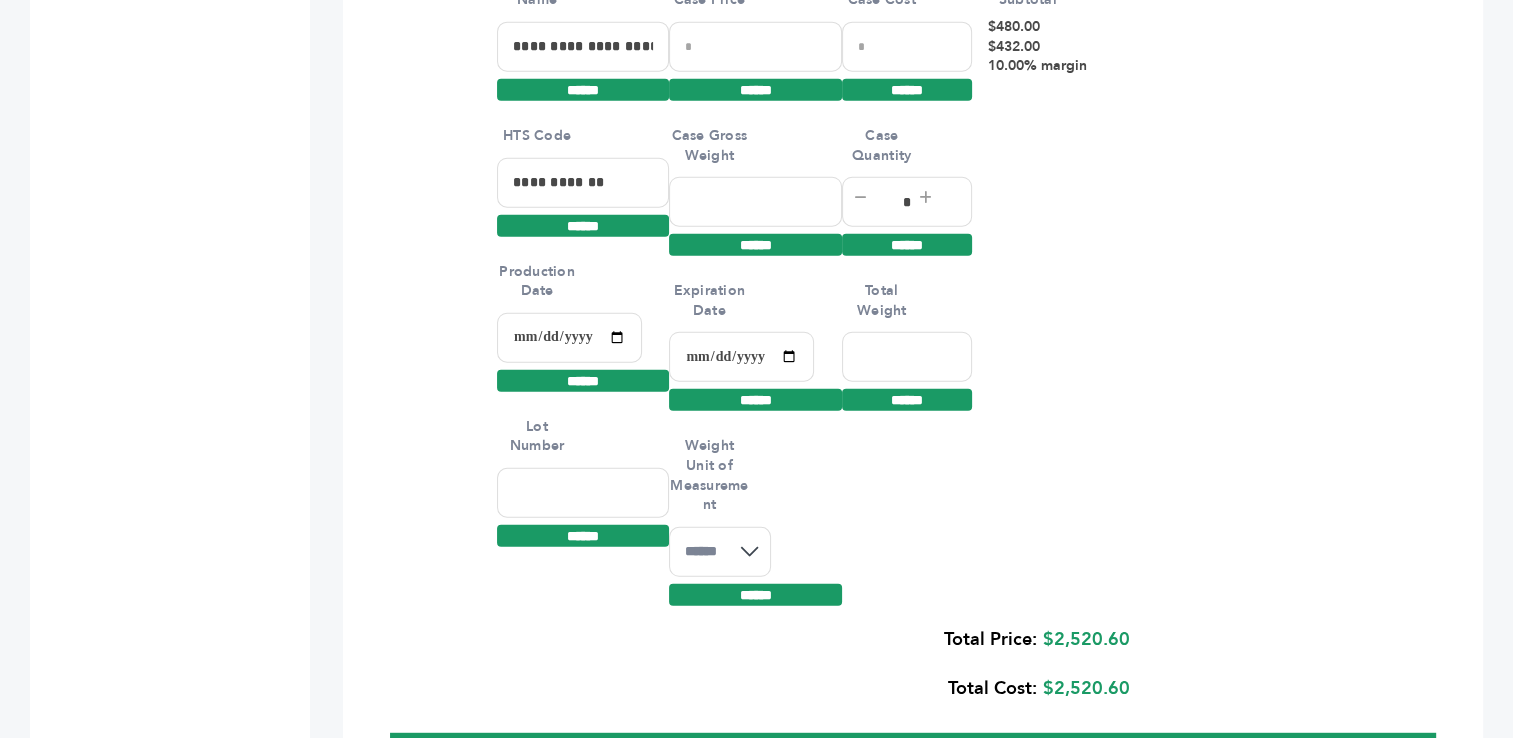 scroll, scrollTop: 5239, scrollLeft: 0, axis: vertical 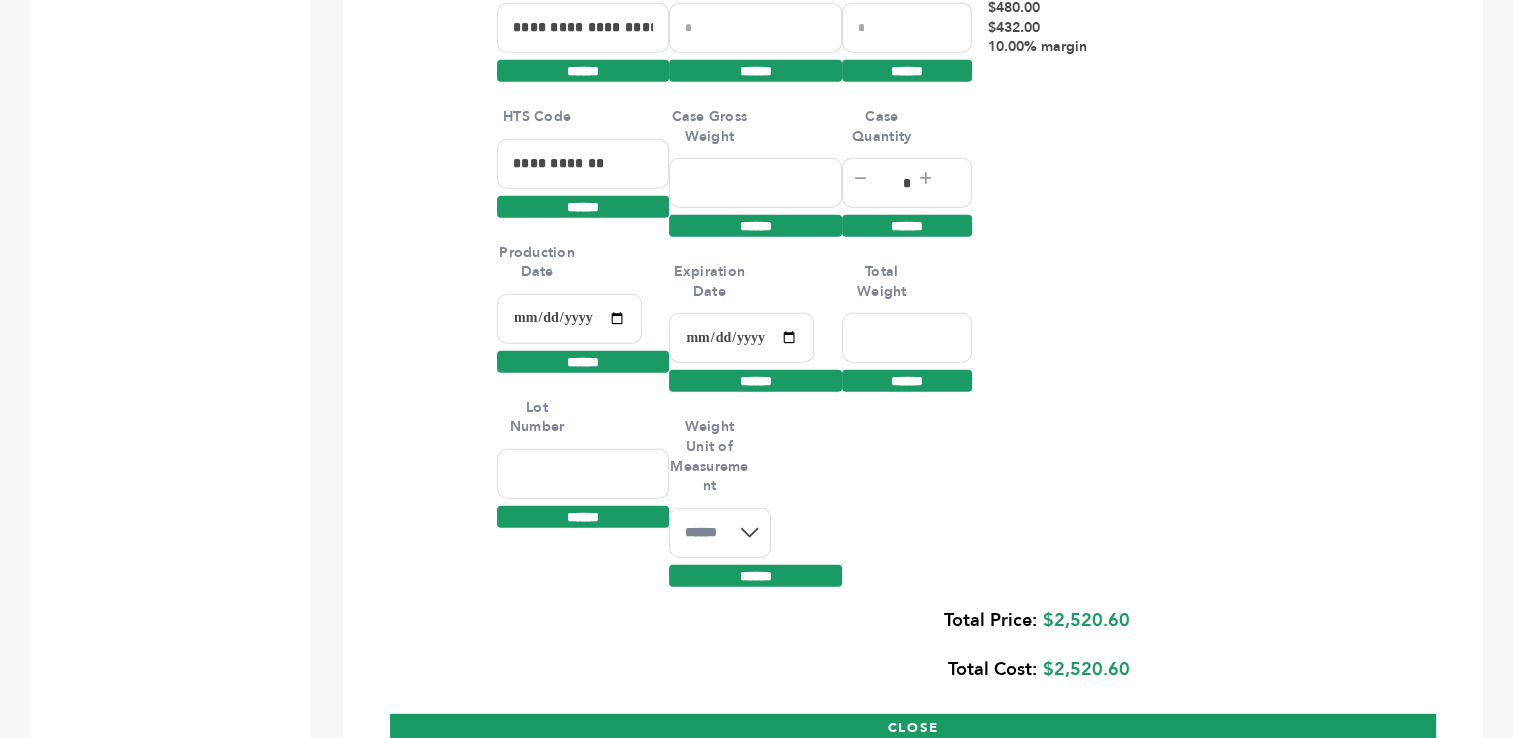 click at bounding box center [741, 338] 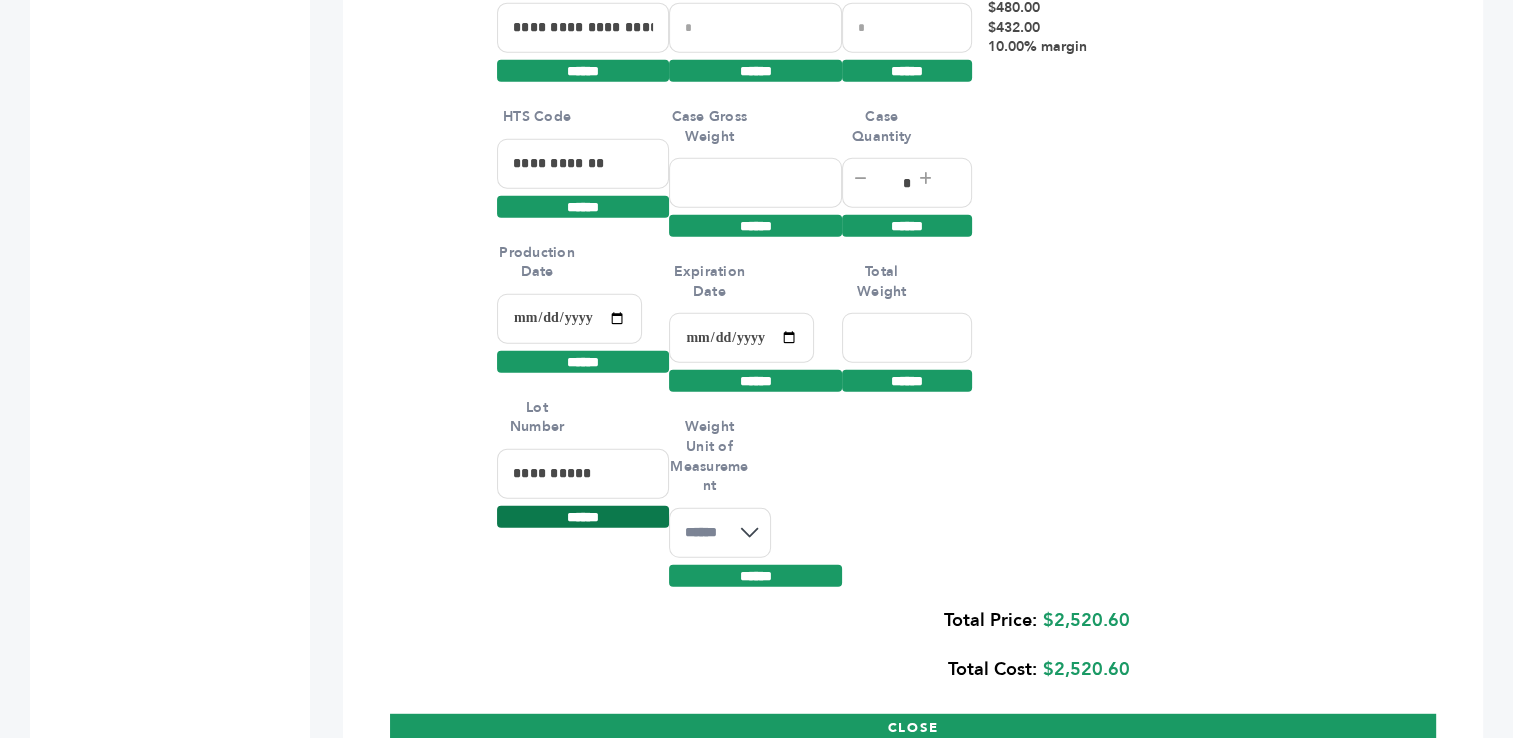 type on "**********" 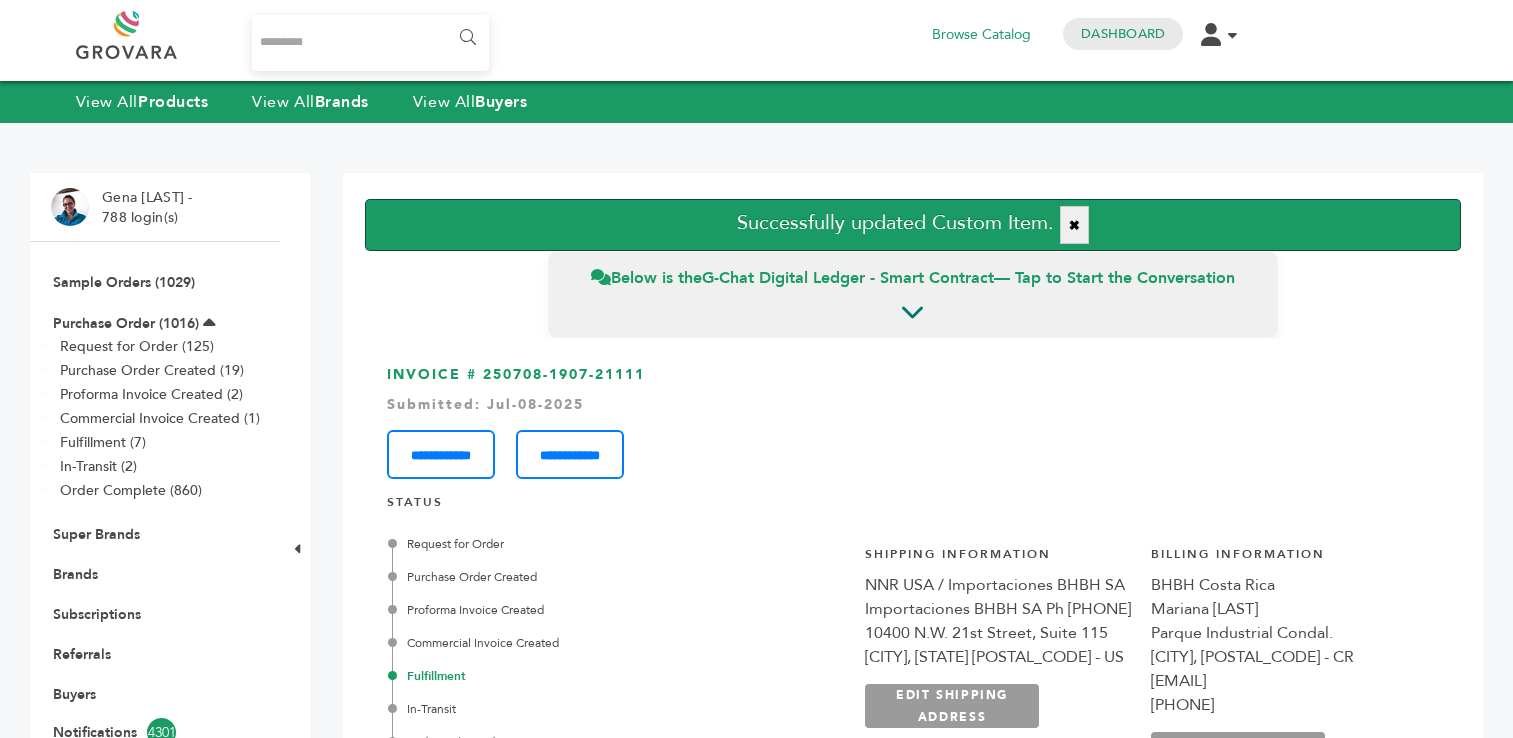 scroll, scrollTop: 0, scrollLeft: 0, axis: both 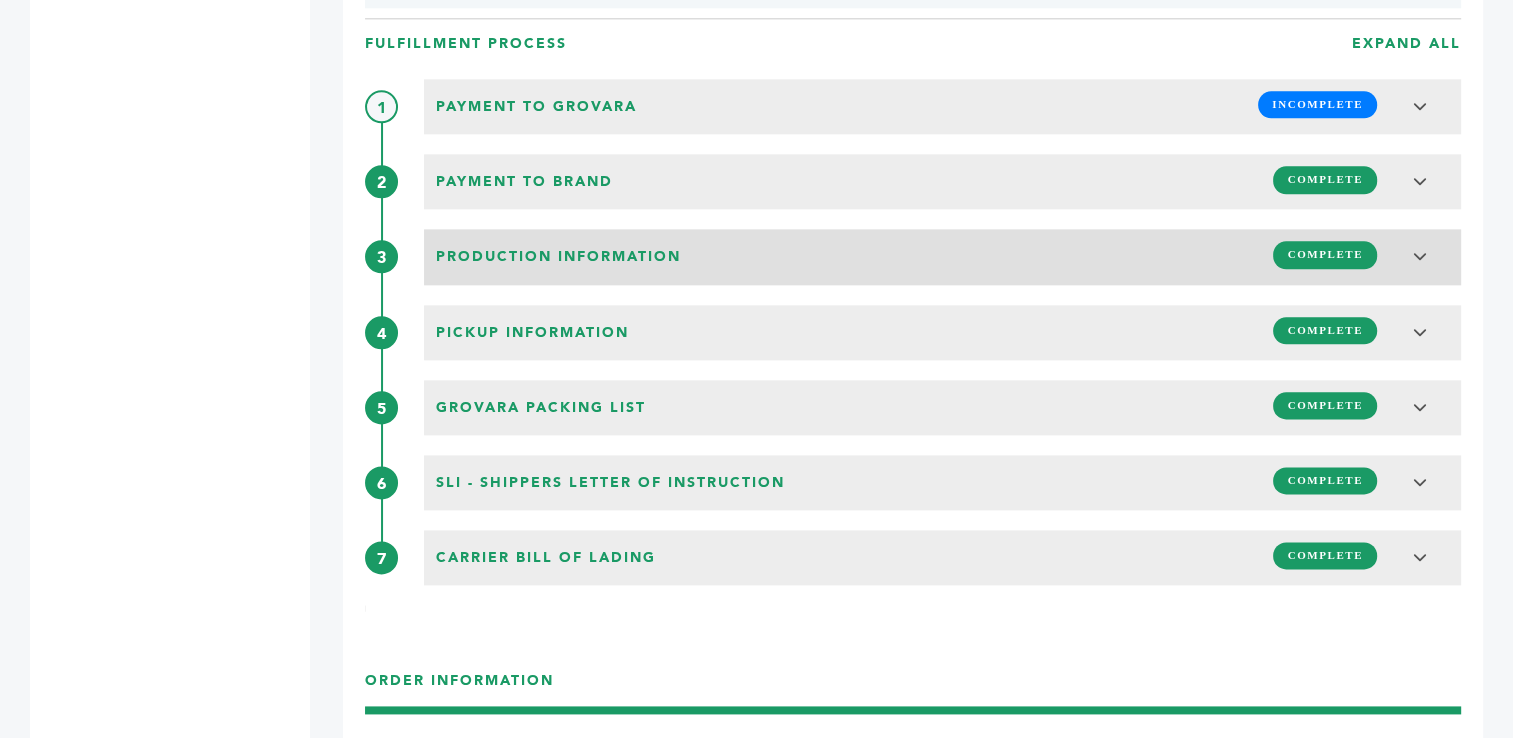 click on "COMPLETE" at bounding box center [1325, 254] 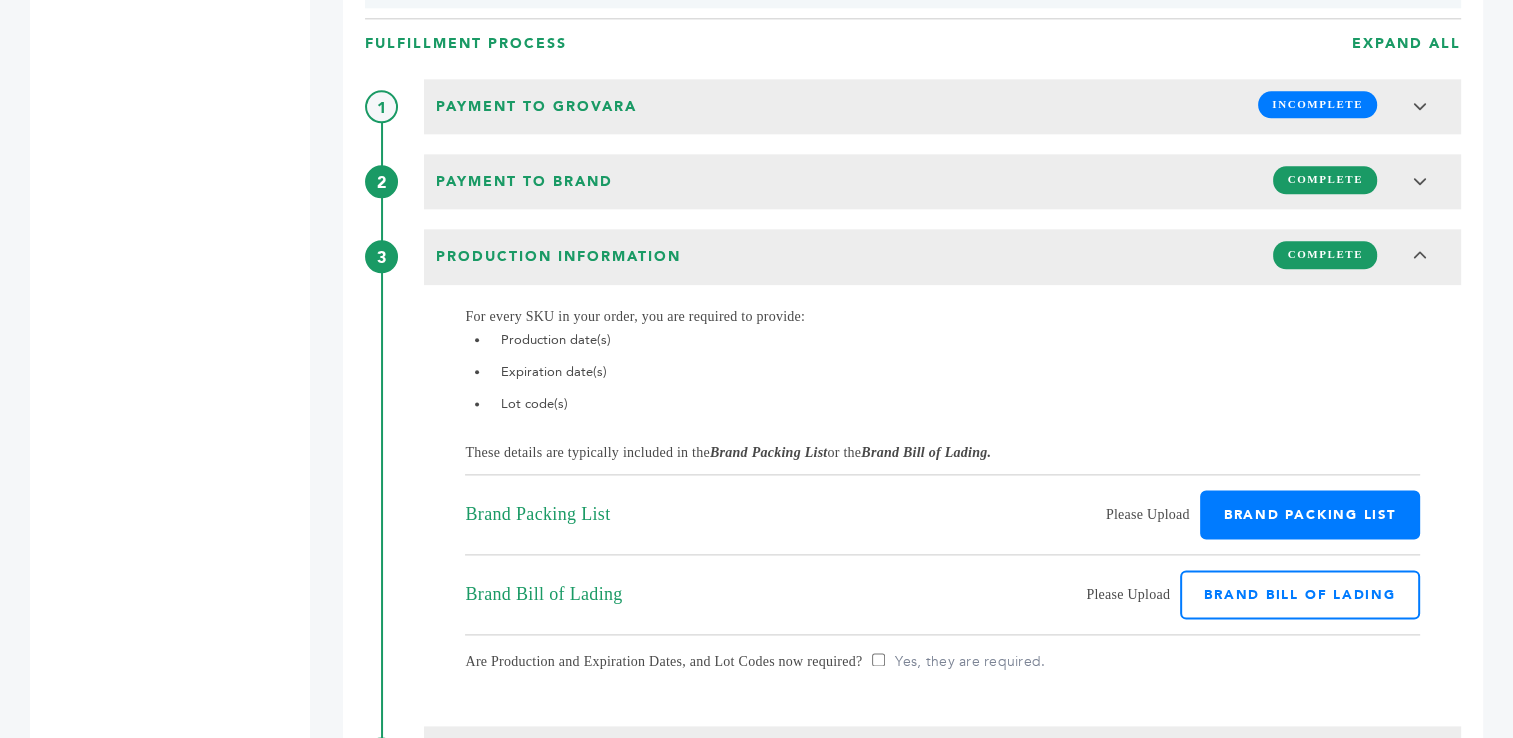 click on "Brand Packing List" at bounding box center [1310, 514] 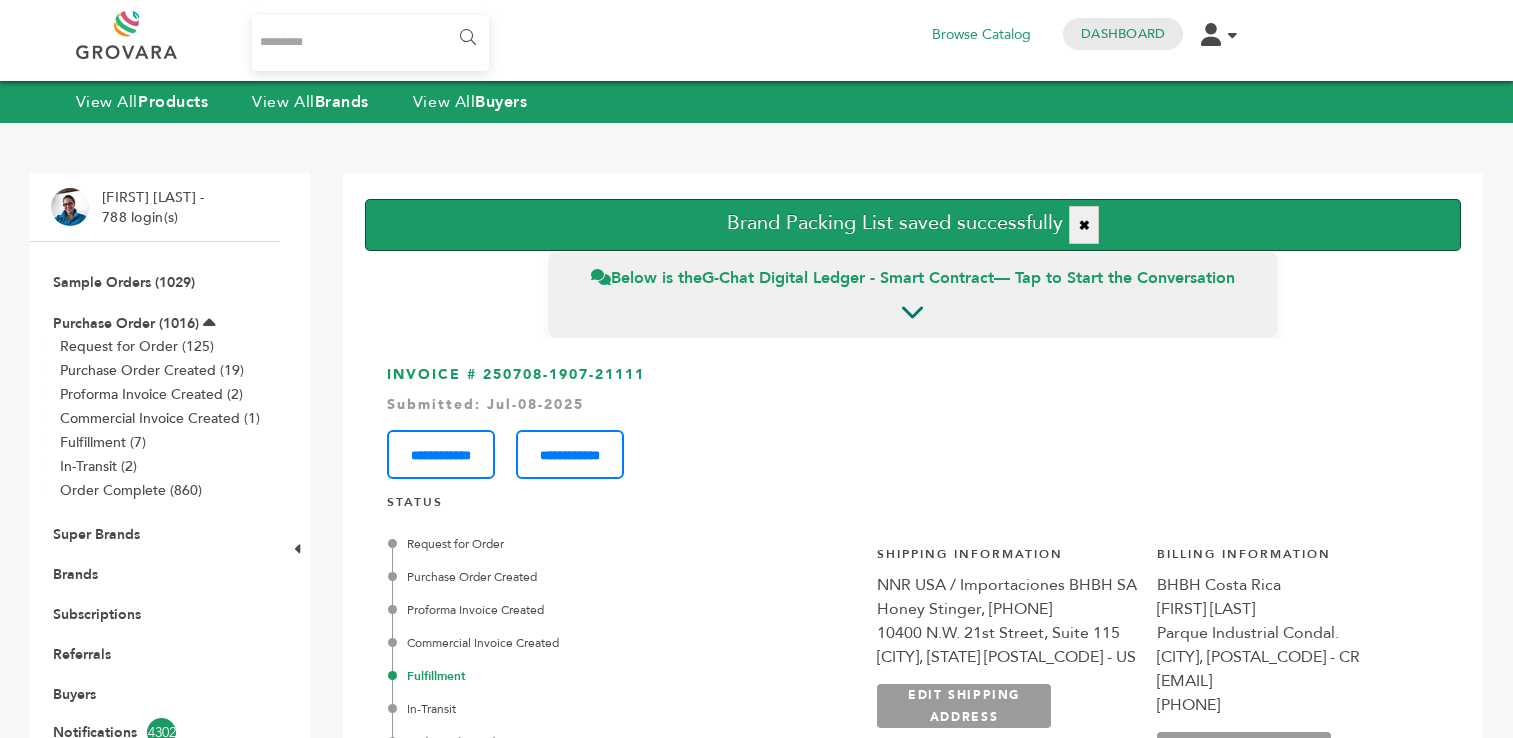 scroll, scrollTop: 0, scrollLeft: 0, axis: both 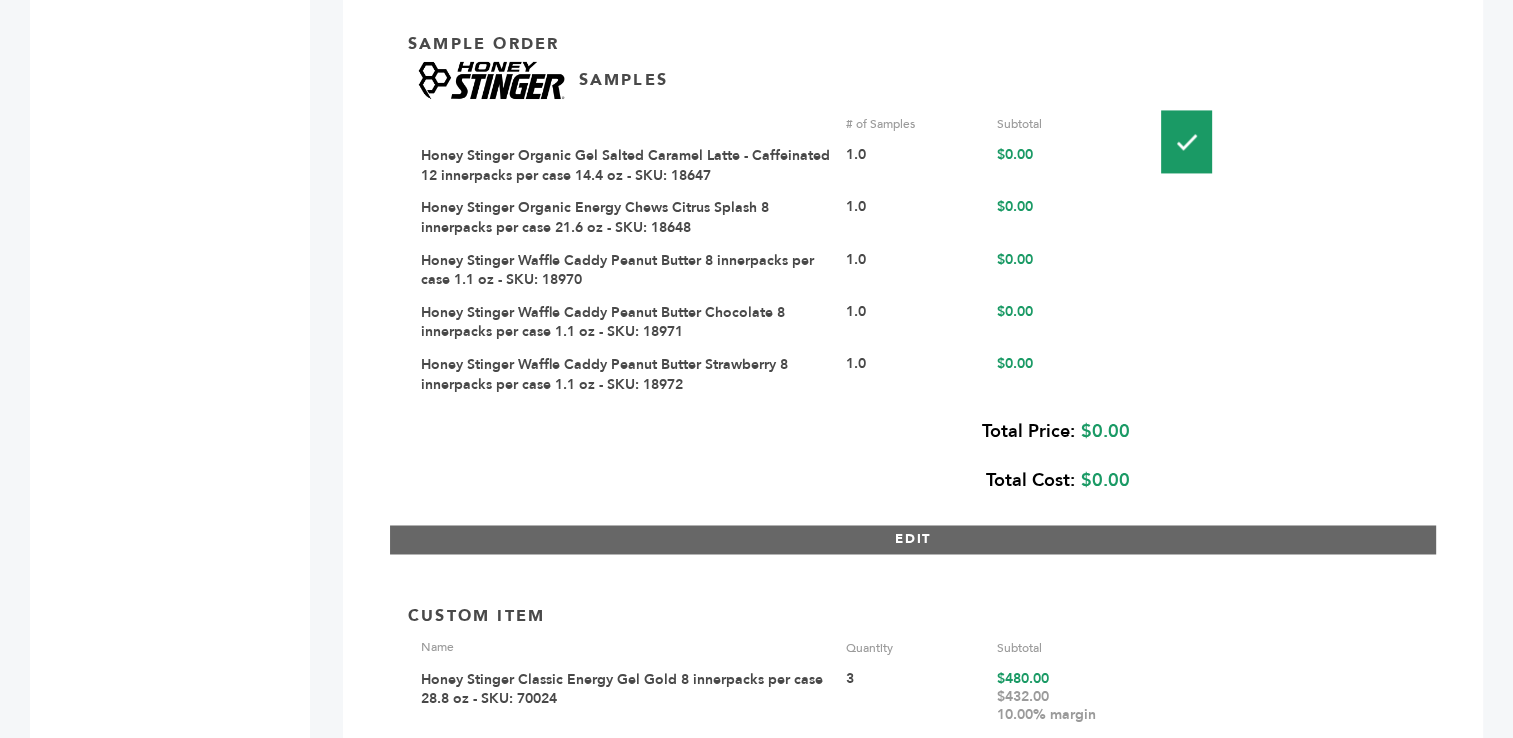 click on "EDIT" at bounding box center [913, 539] 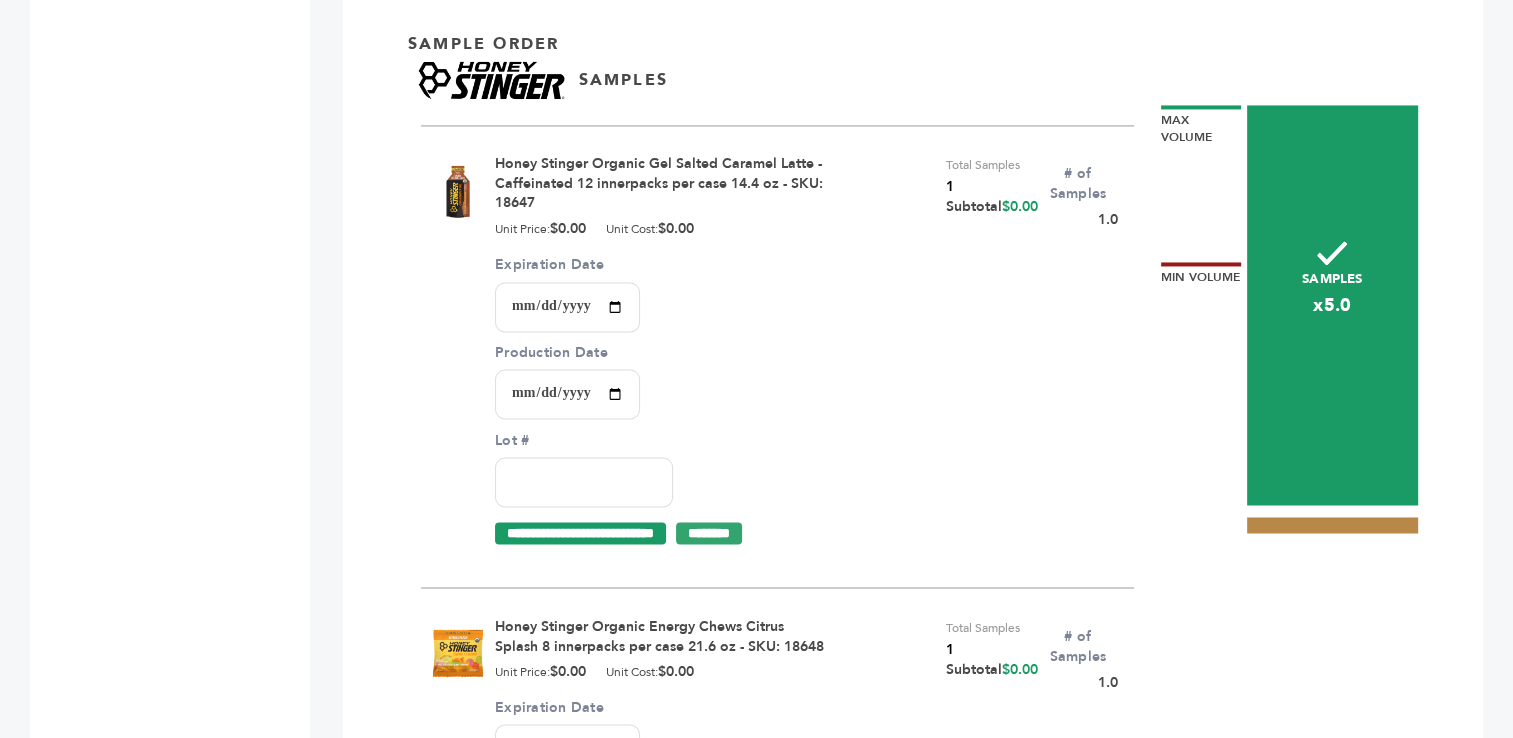 click on "Lot #" at bounding box center [584, 482] 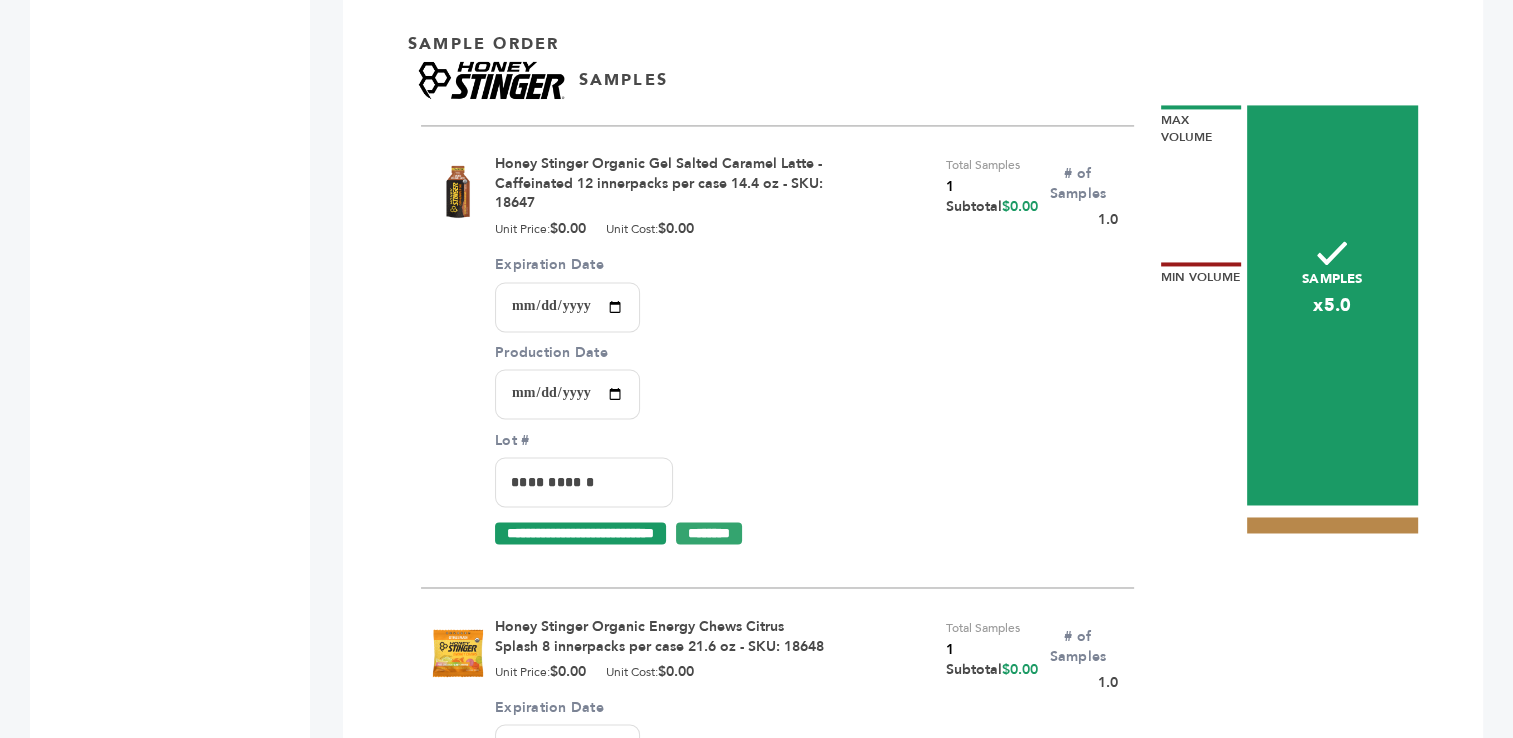 type on "**********" 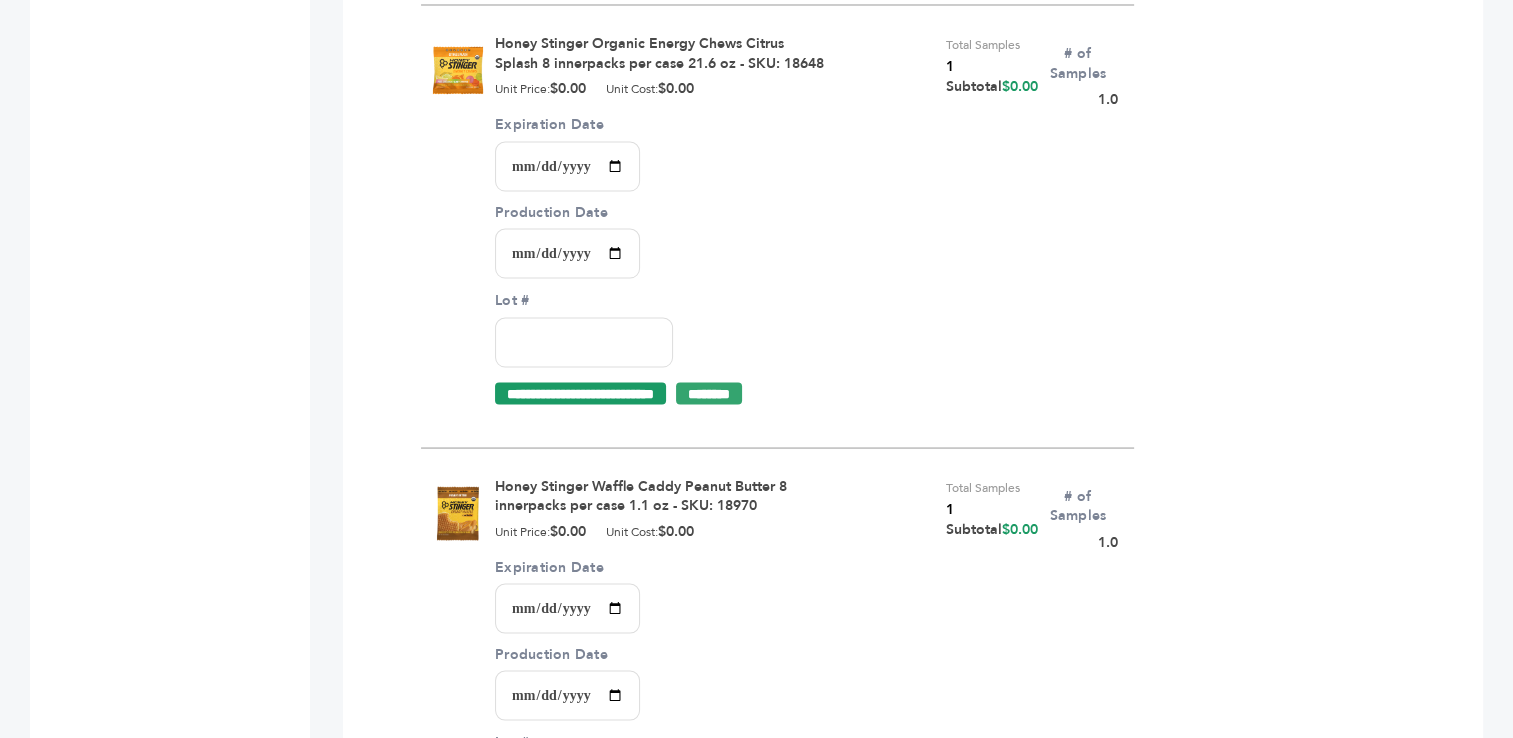 scroll, scrollTop: 3760, scrollLeft: 0, axis: vertical 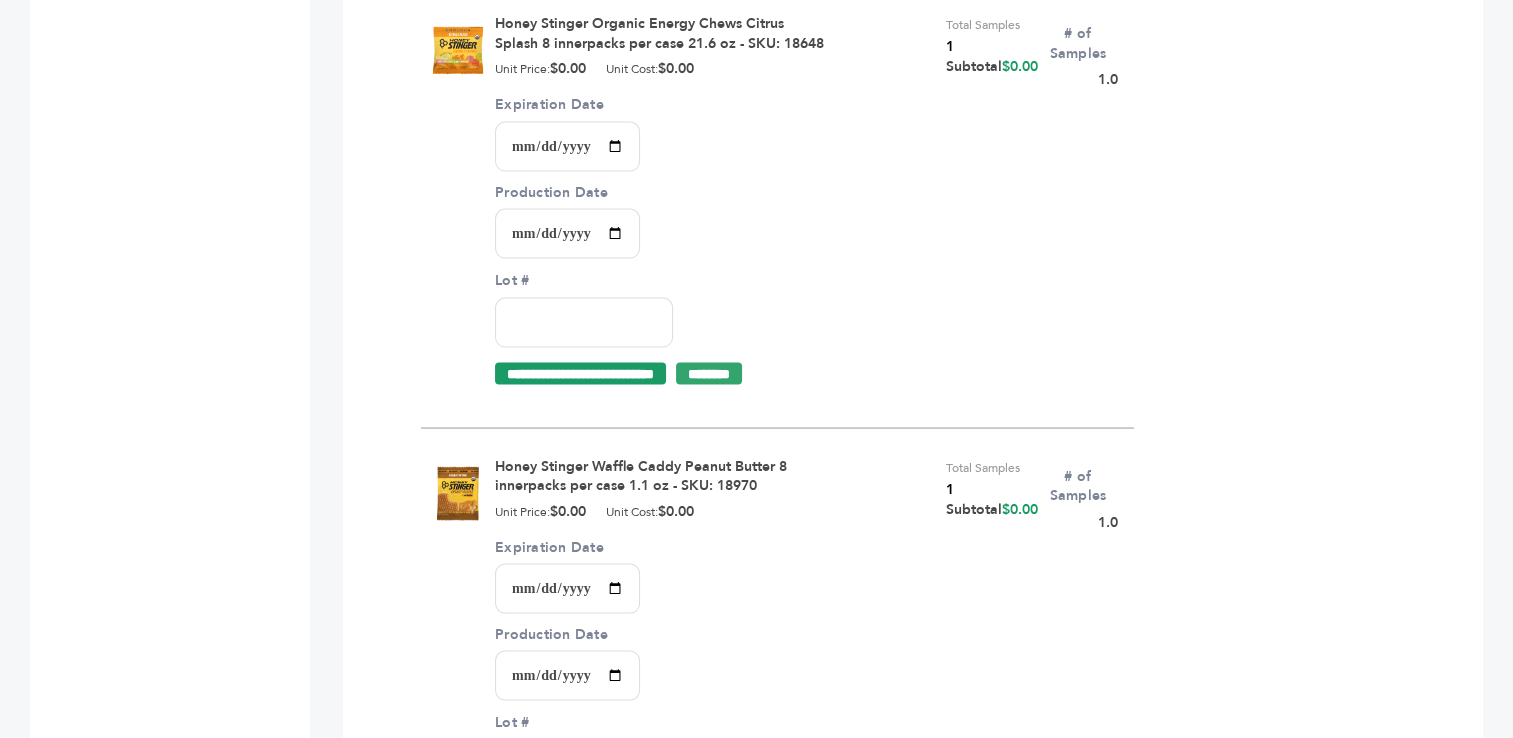 click on "Expiration Date" at bounding box center (567, 146) 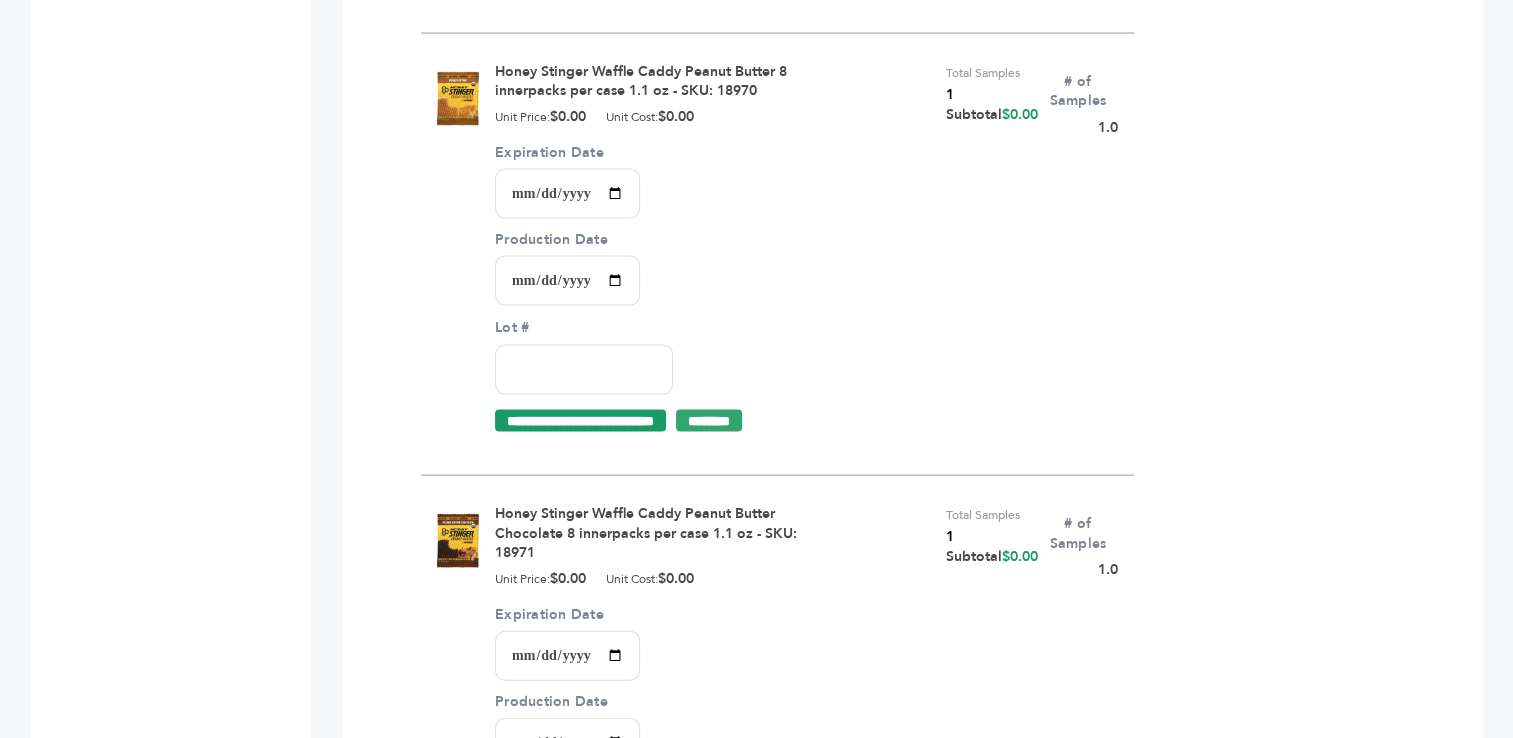 scroll, scrollTop: 4184, scrollLeft: 0, axis: vertical 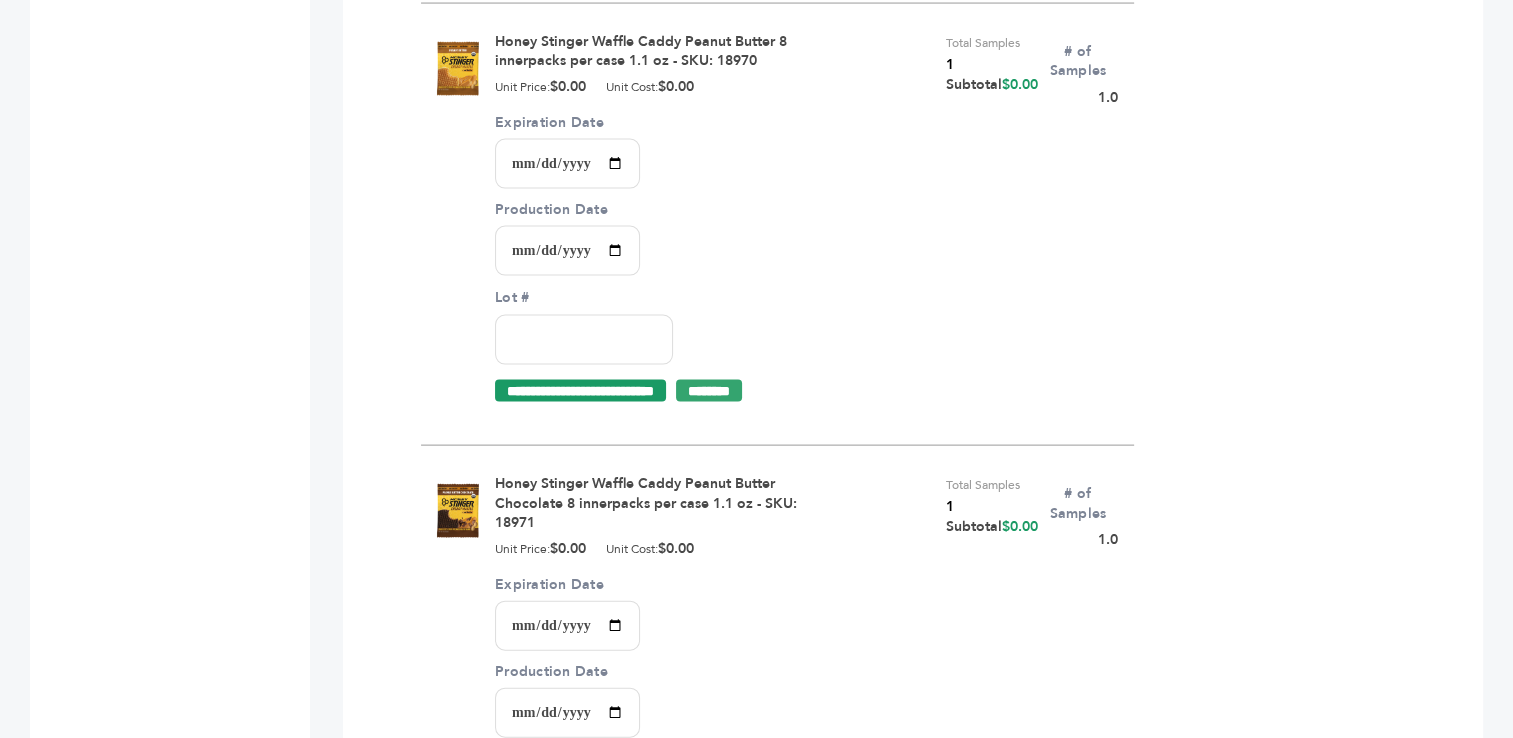 type on "*****" 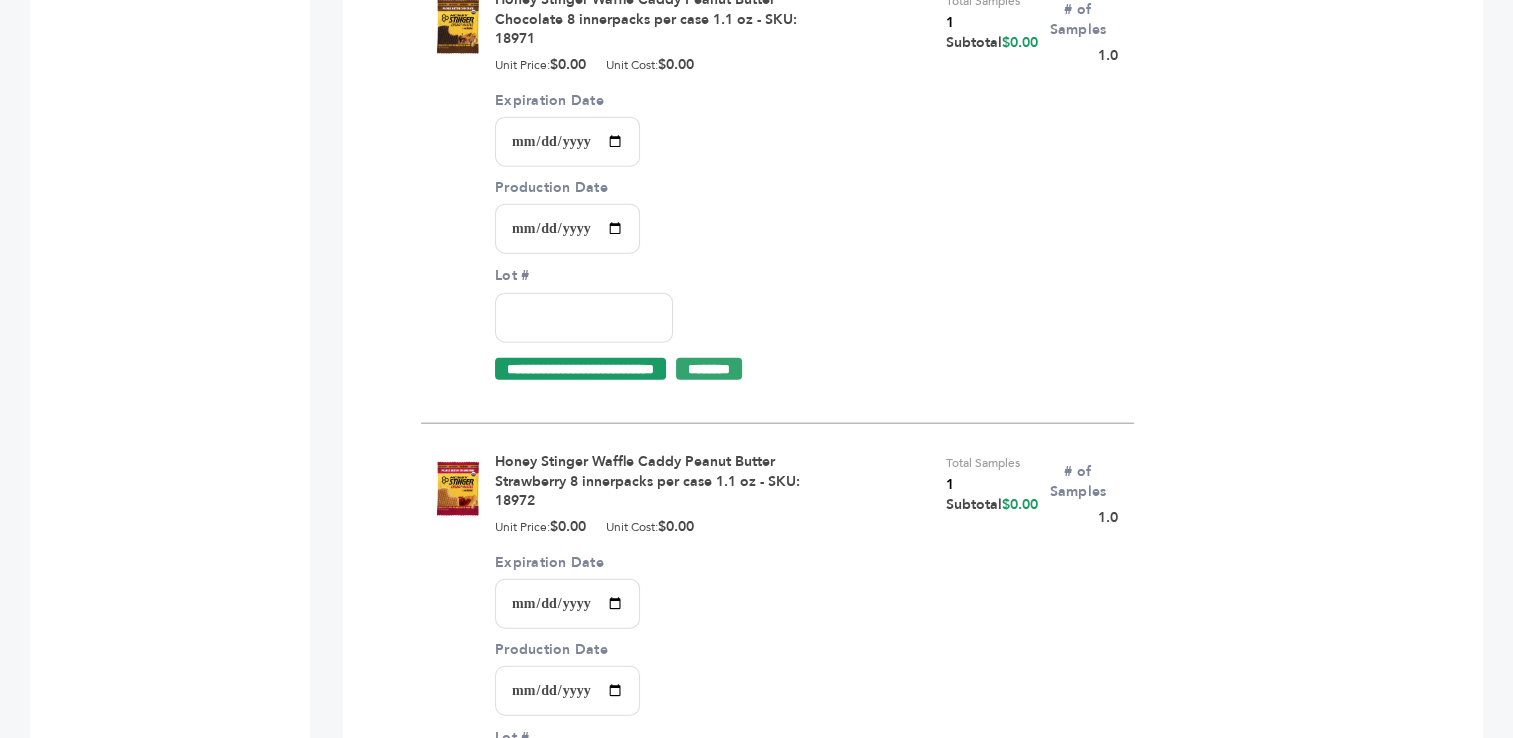 scroll, scrollTop: 4598, scrollLeft: 0, axis: vertical 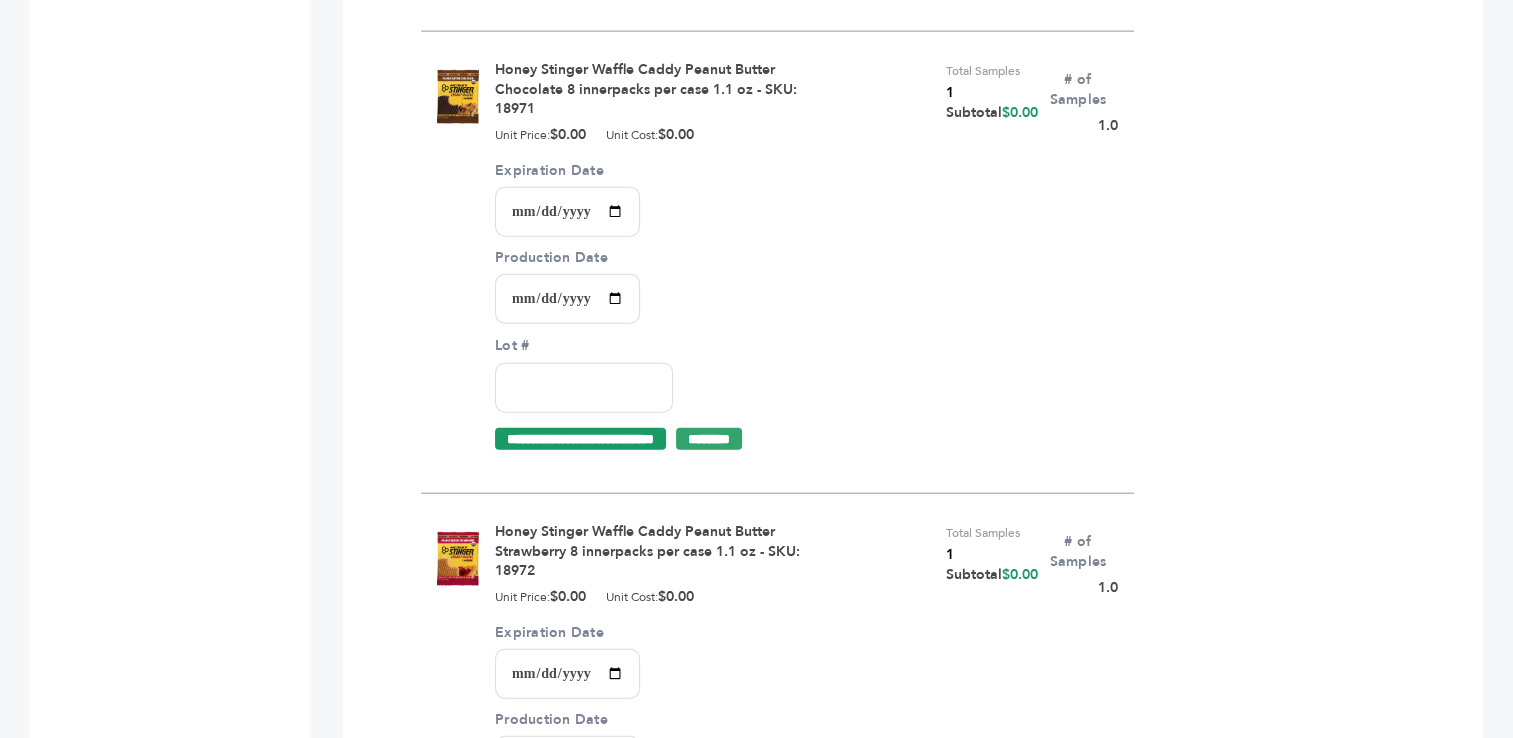 type on "**********" 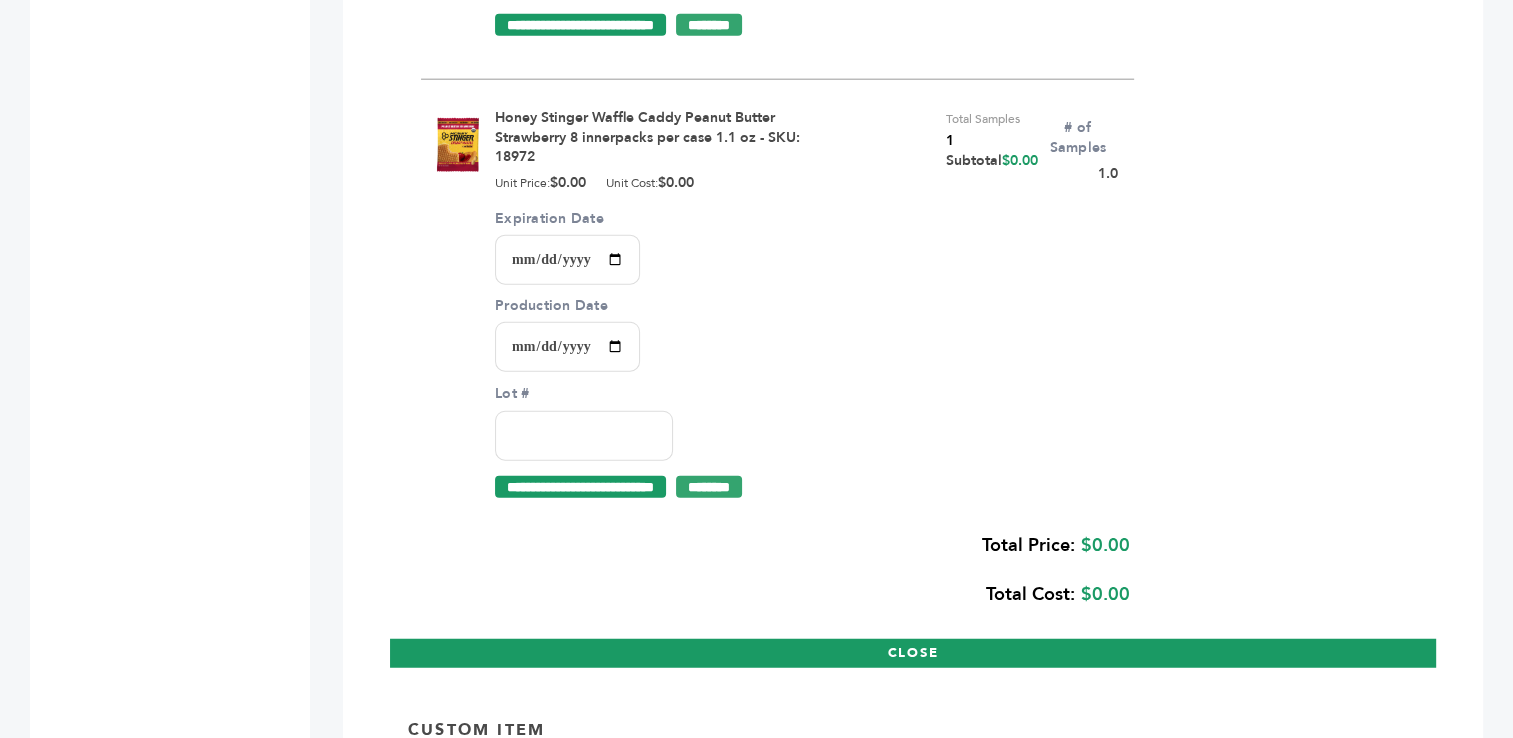 scroll, scrollTop: 5062, scrollLeft: 0, axis: vertical 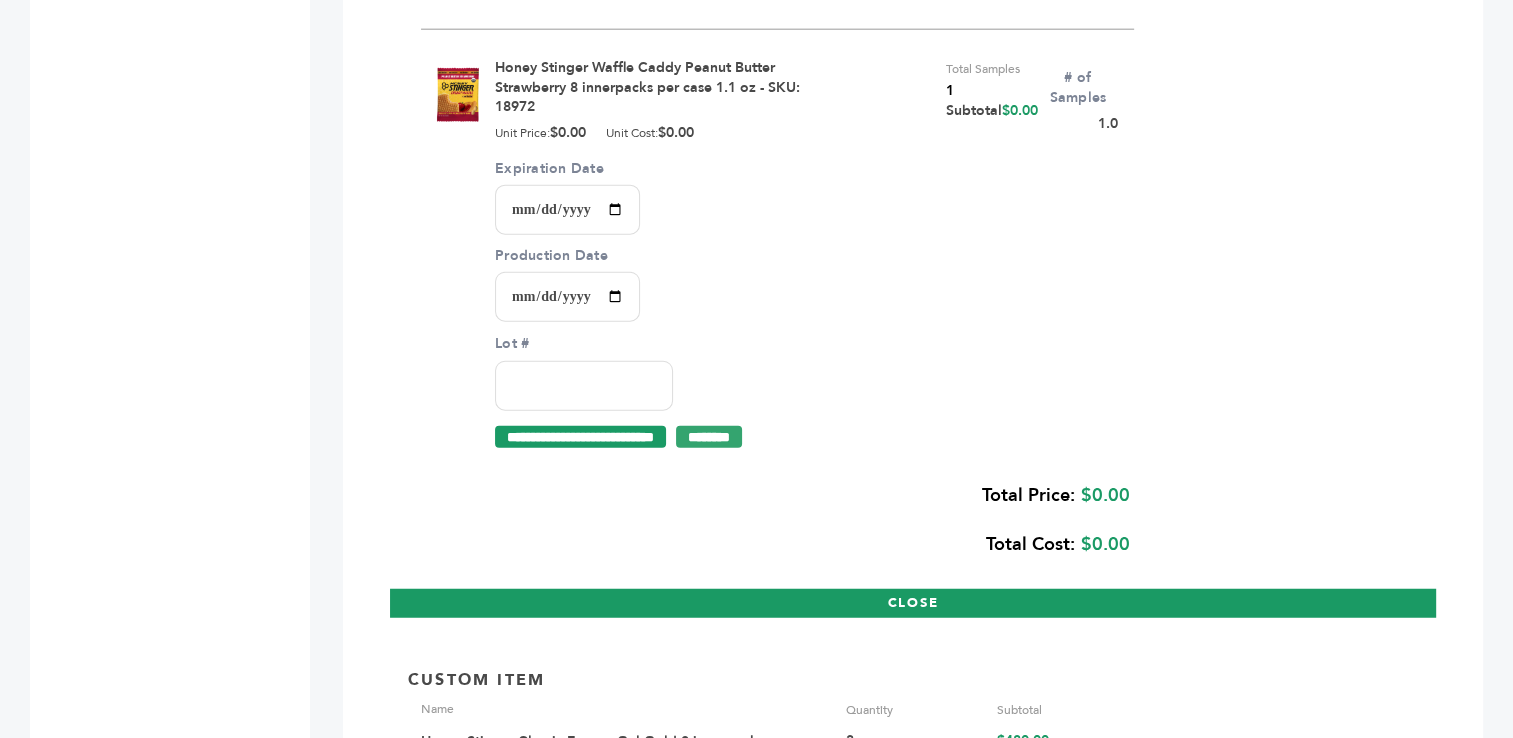 type on "**********" 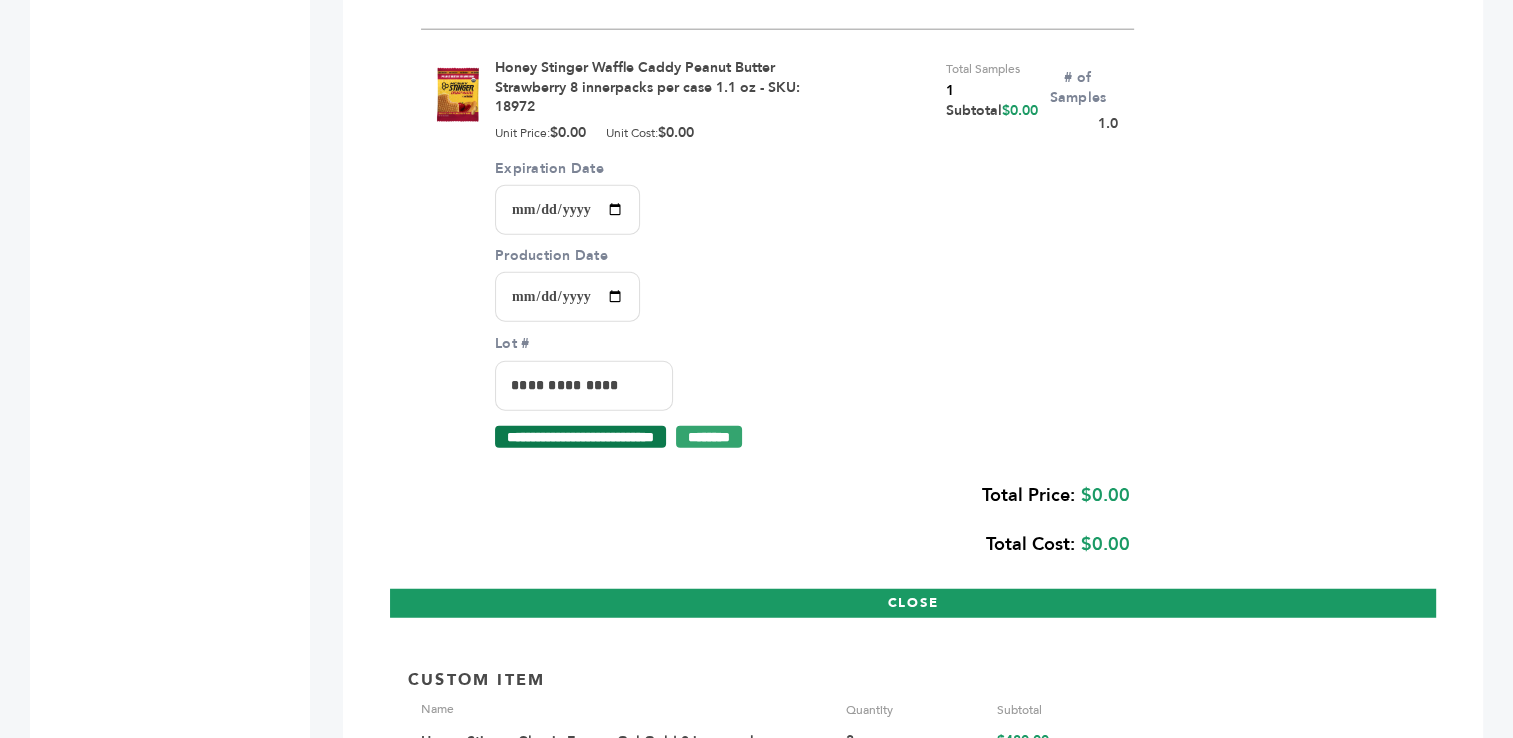 type on "**********" 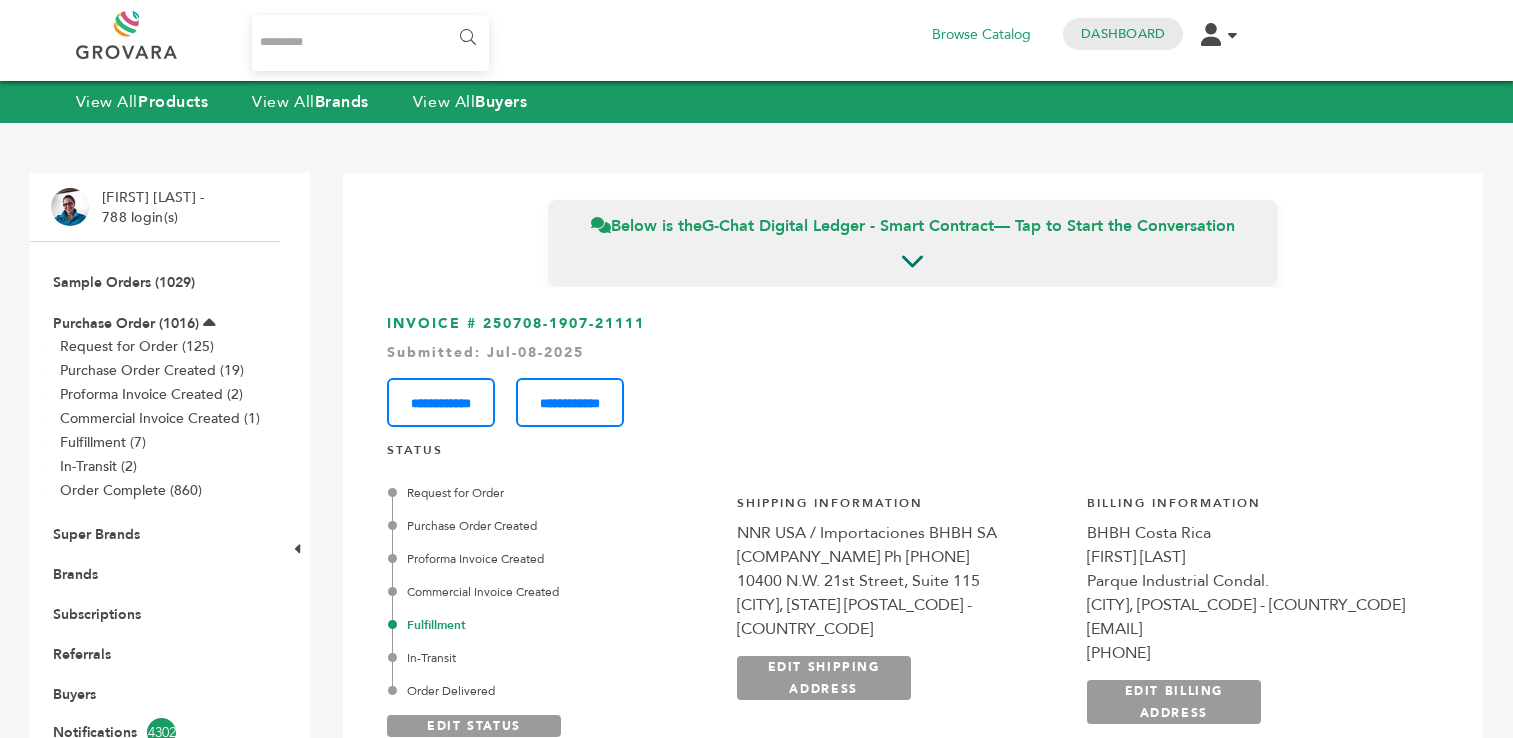 scroll, scrollTop: 0, scrollLeft: 0, axis: both 